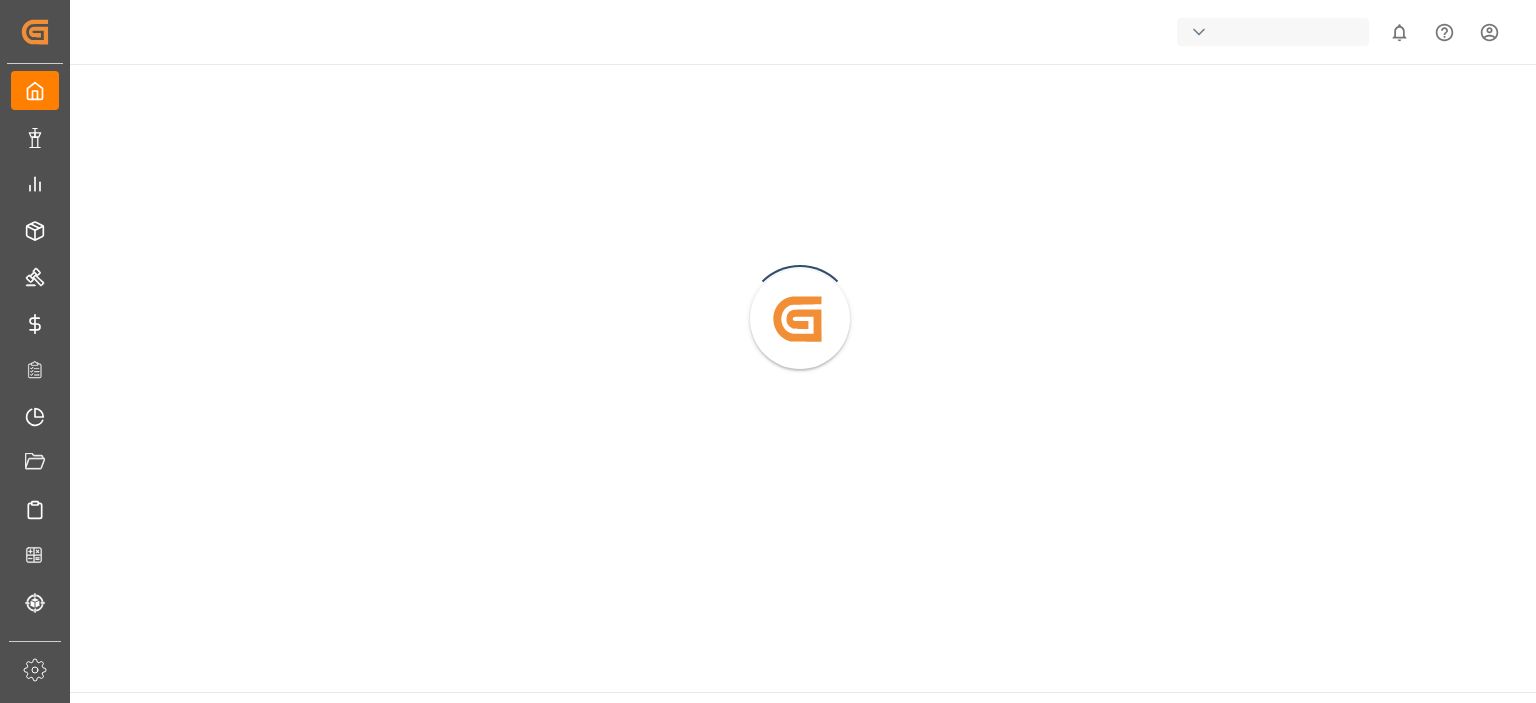 scroll, scrollTop: 0, scrollLeft: 0, axis: both 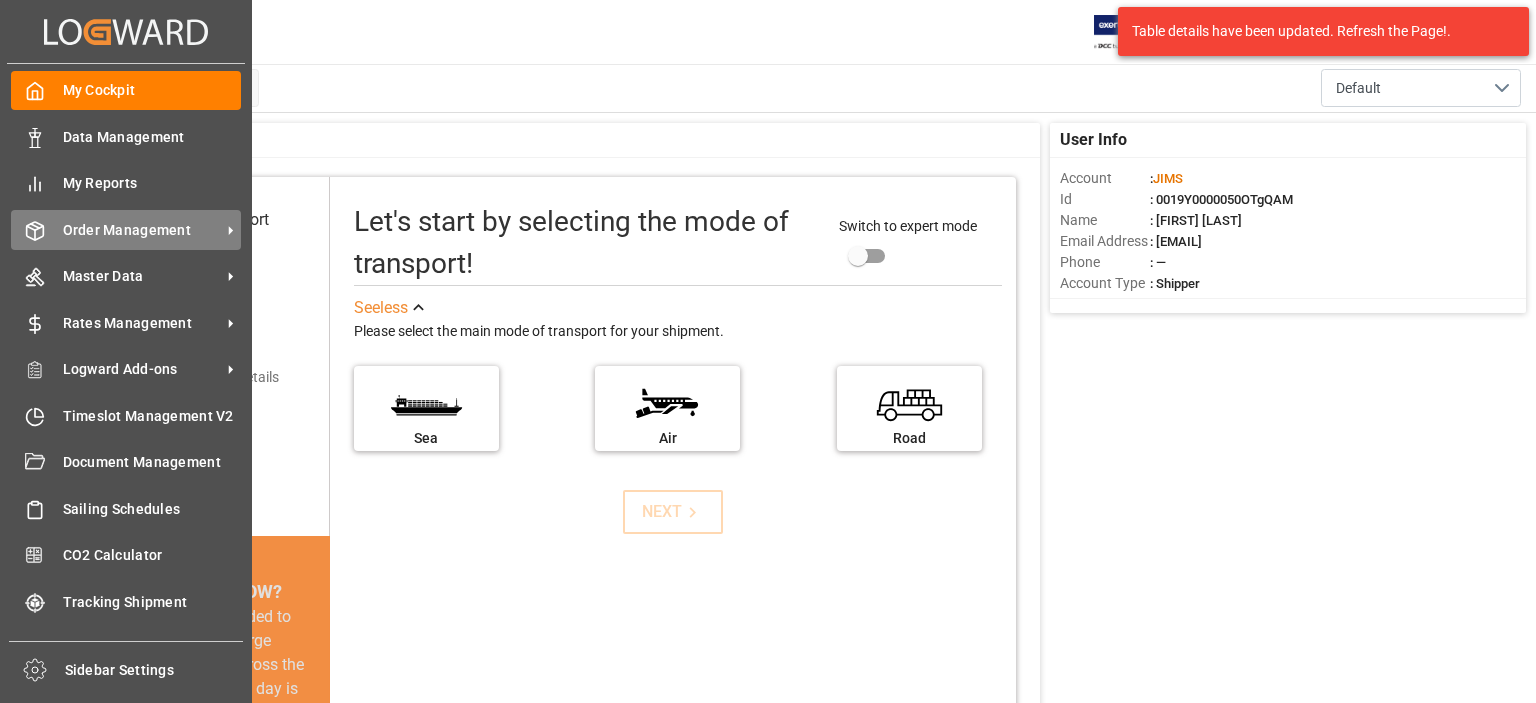 click on "Order Management" at bounding box center (142, 230) 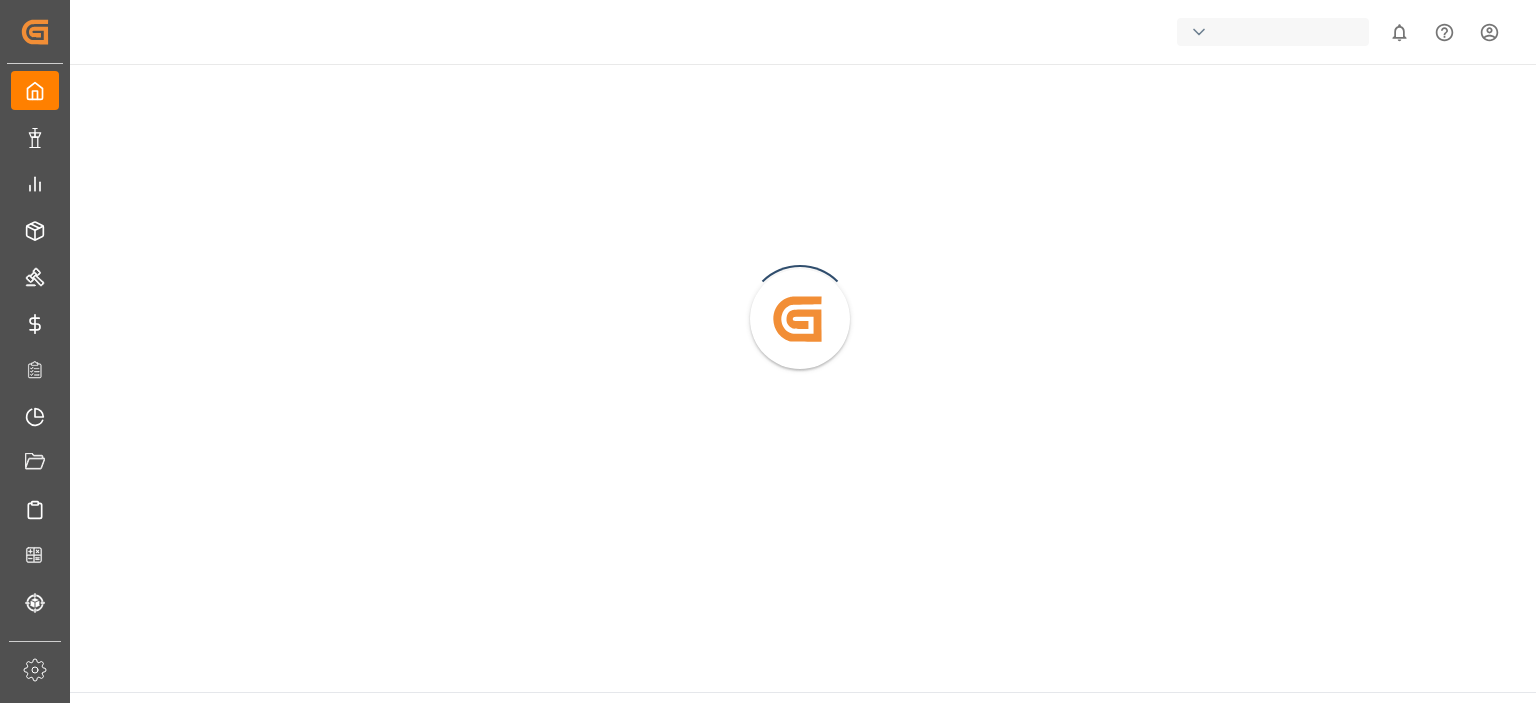 scroll, scrollTop: 0, scrollLeft: 0, axis: both 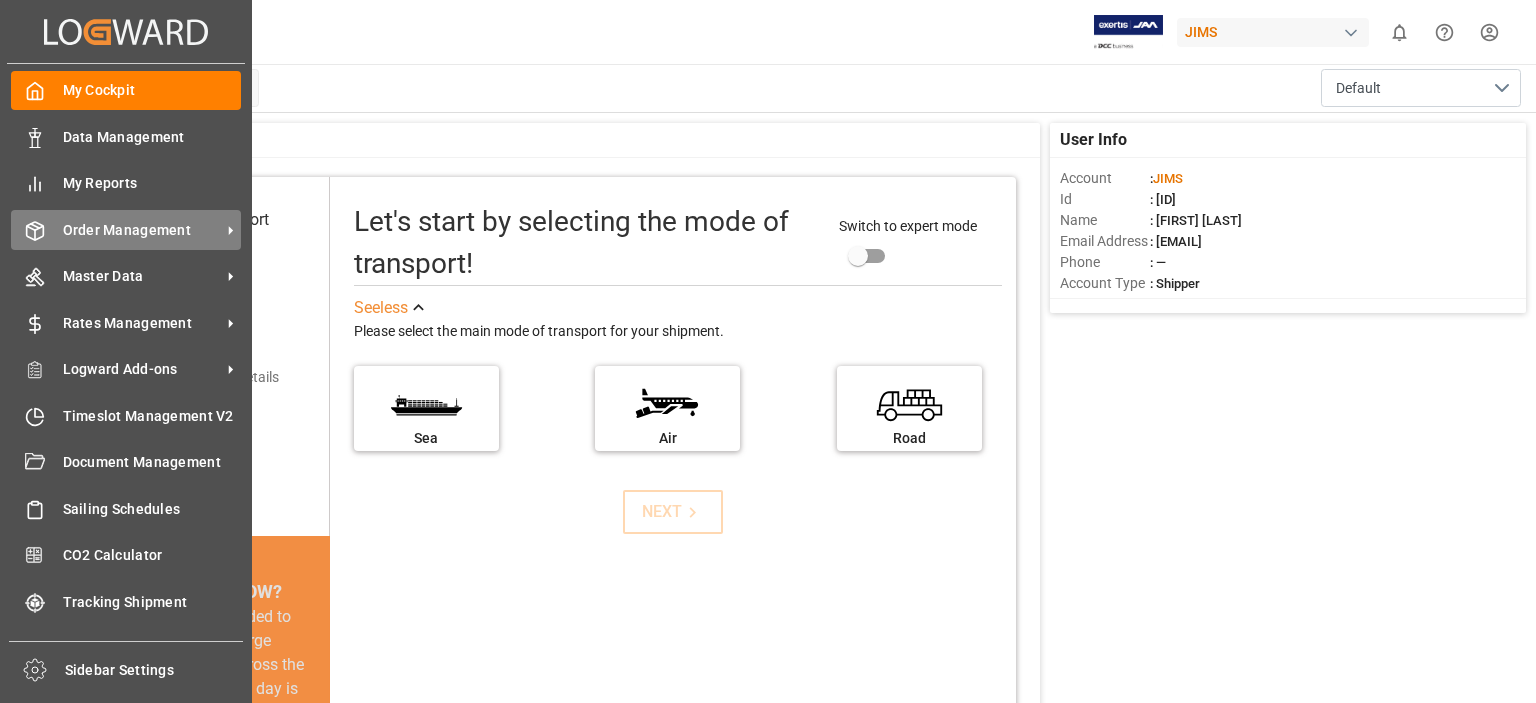 click on "Order Management" at bounding box center [142, 230] 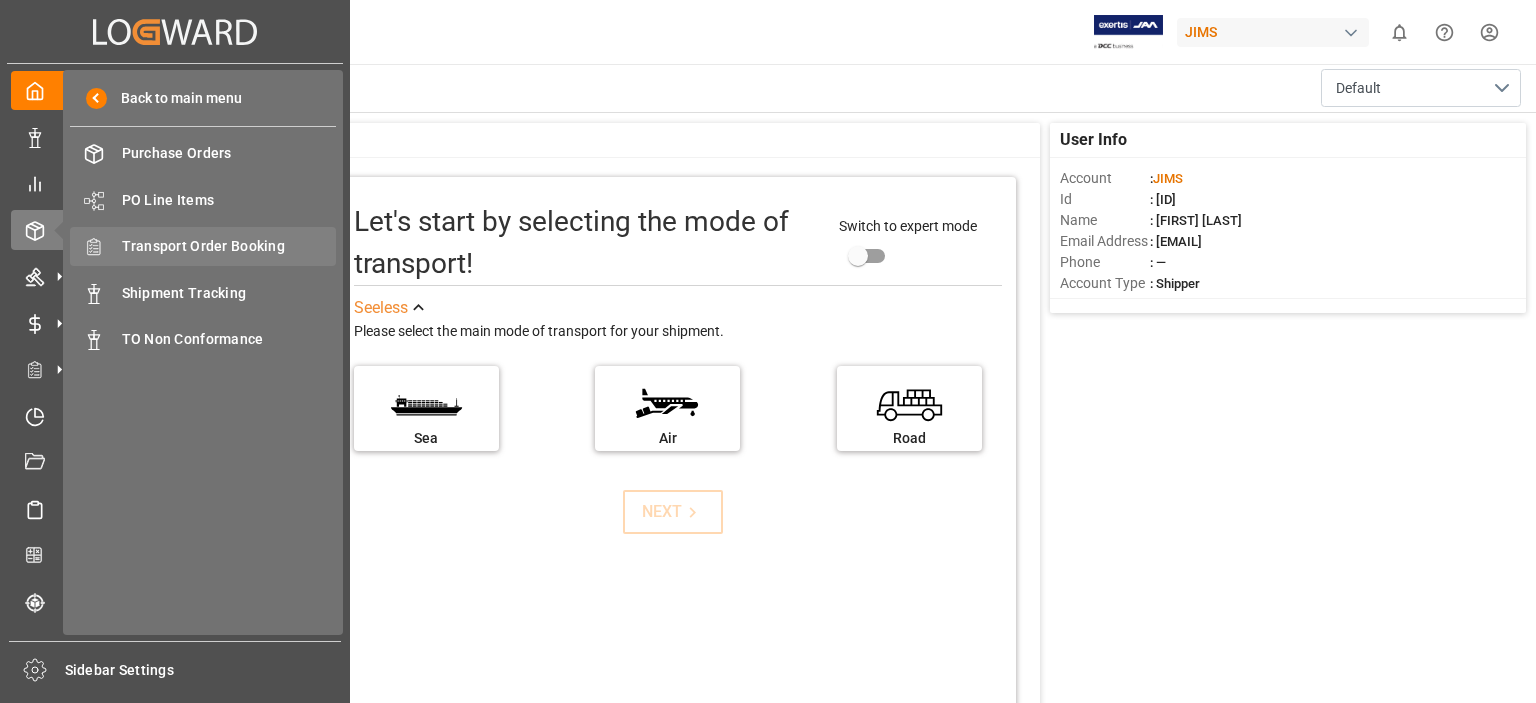 click on "Transport Order Booking" at bounding box center [229, 246] 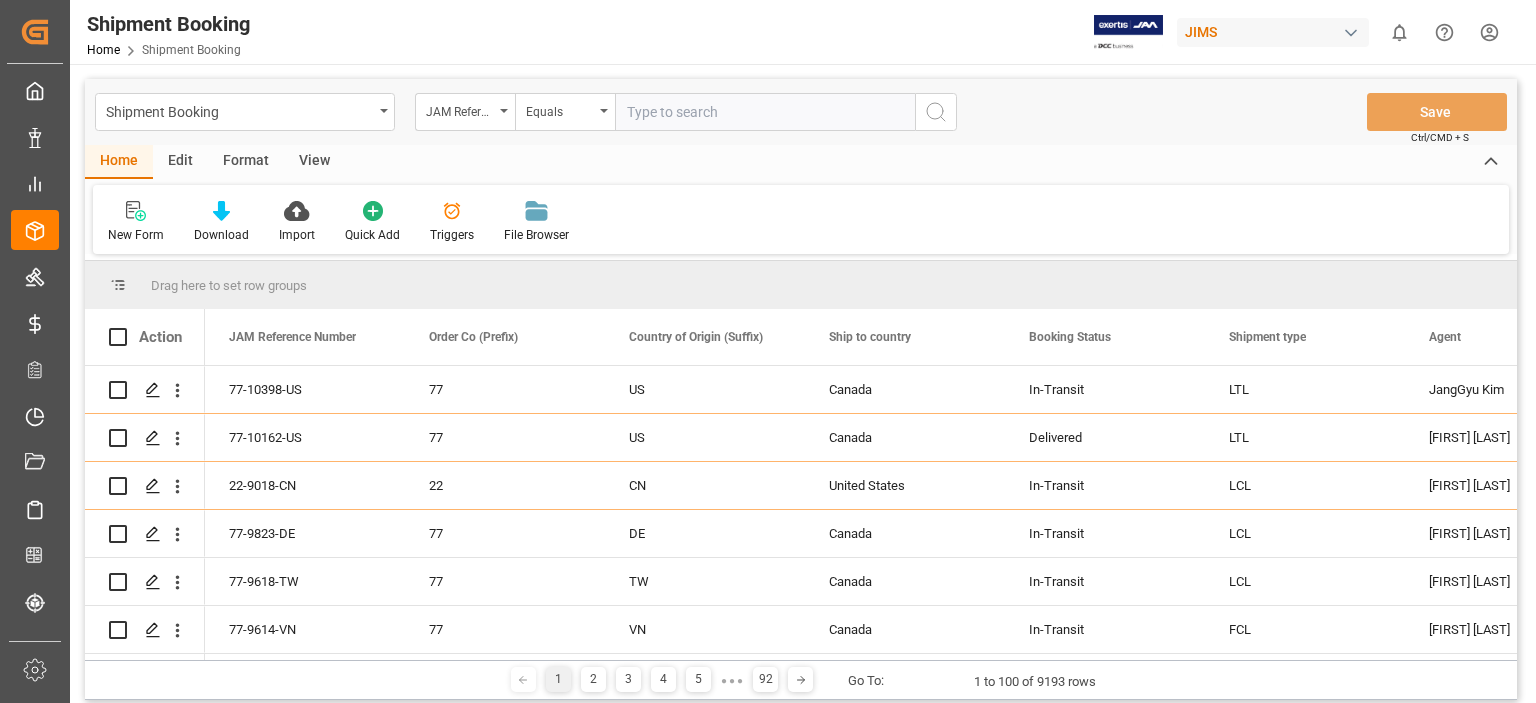 click at bounding box center (765, 112) 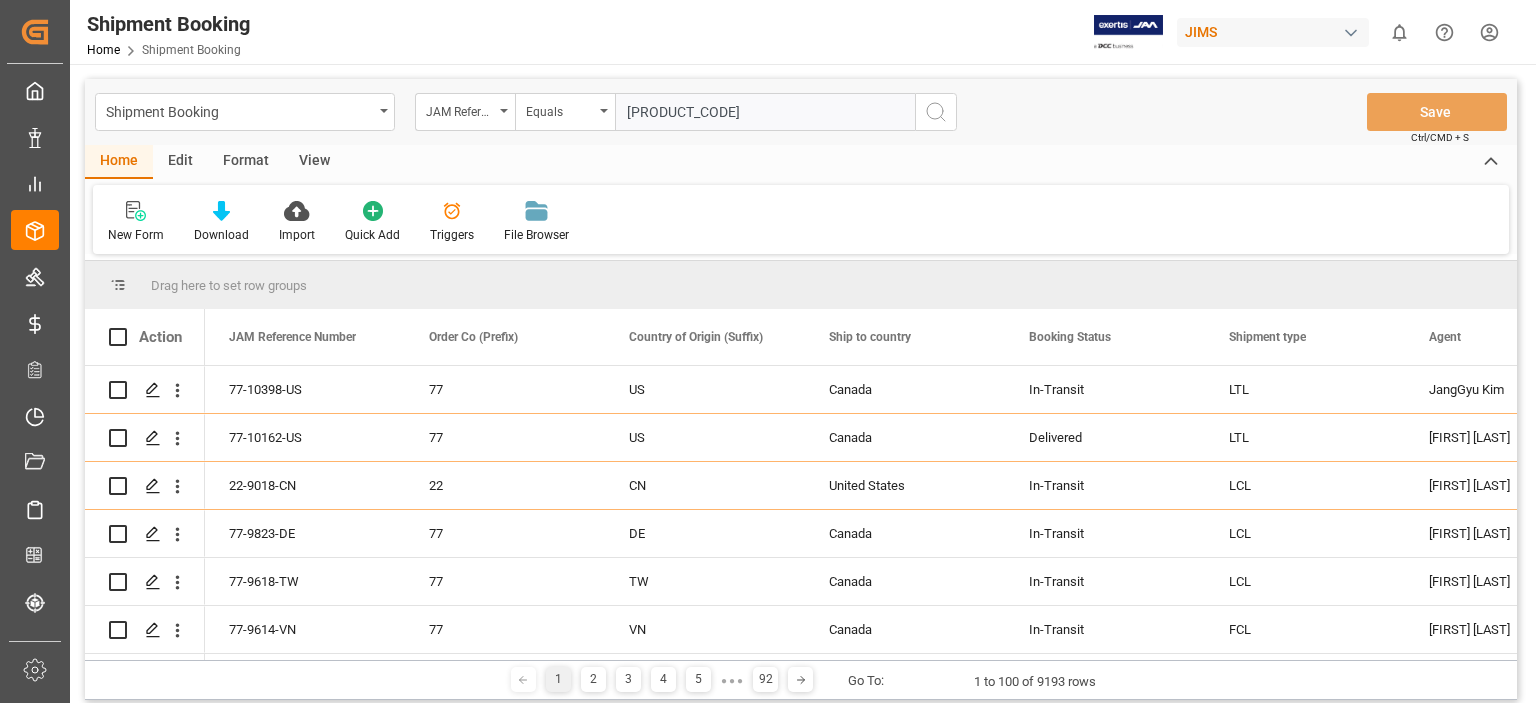 type on "77-10210-US" 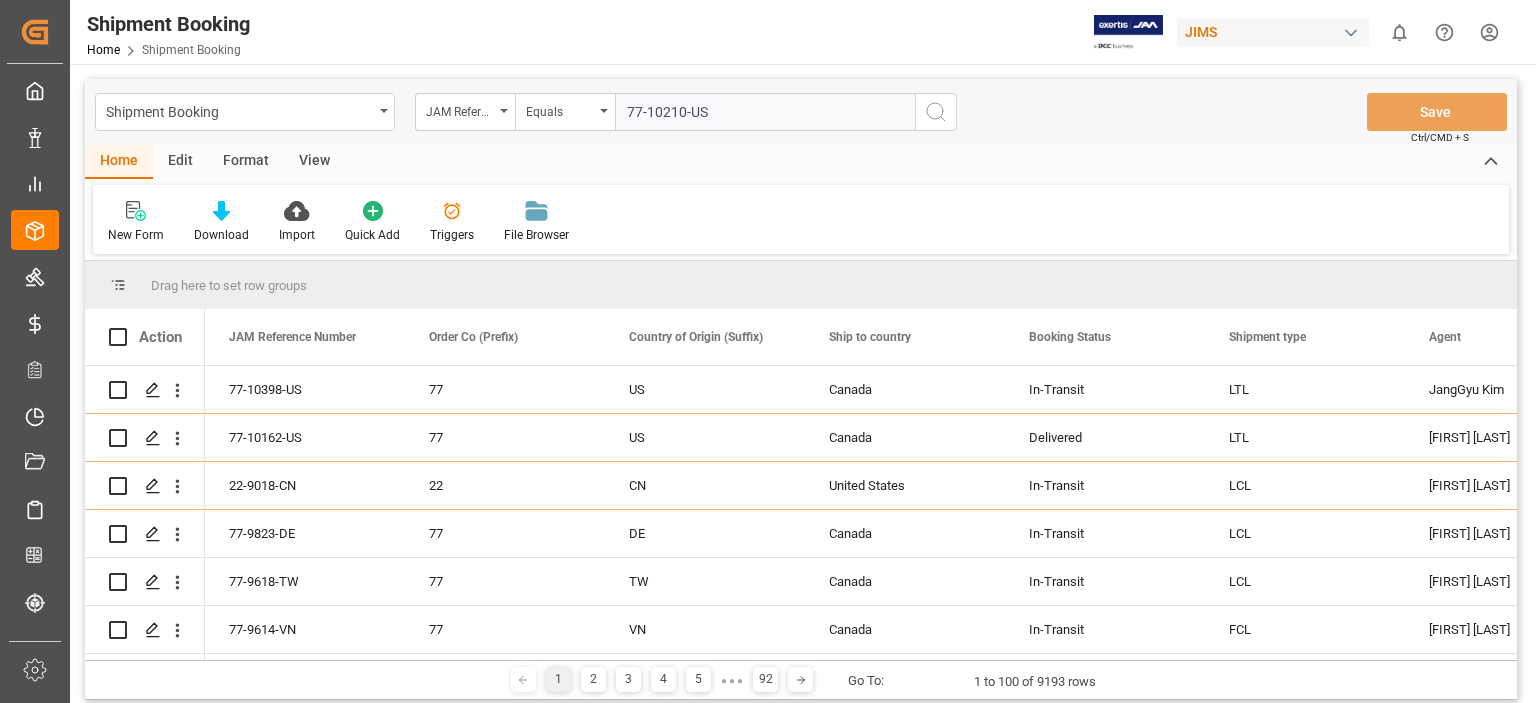 type 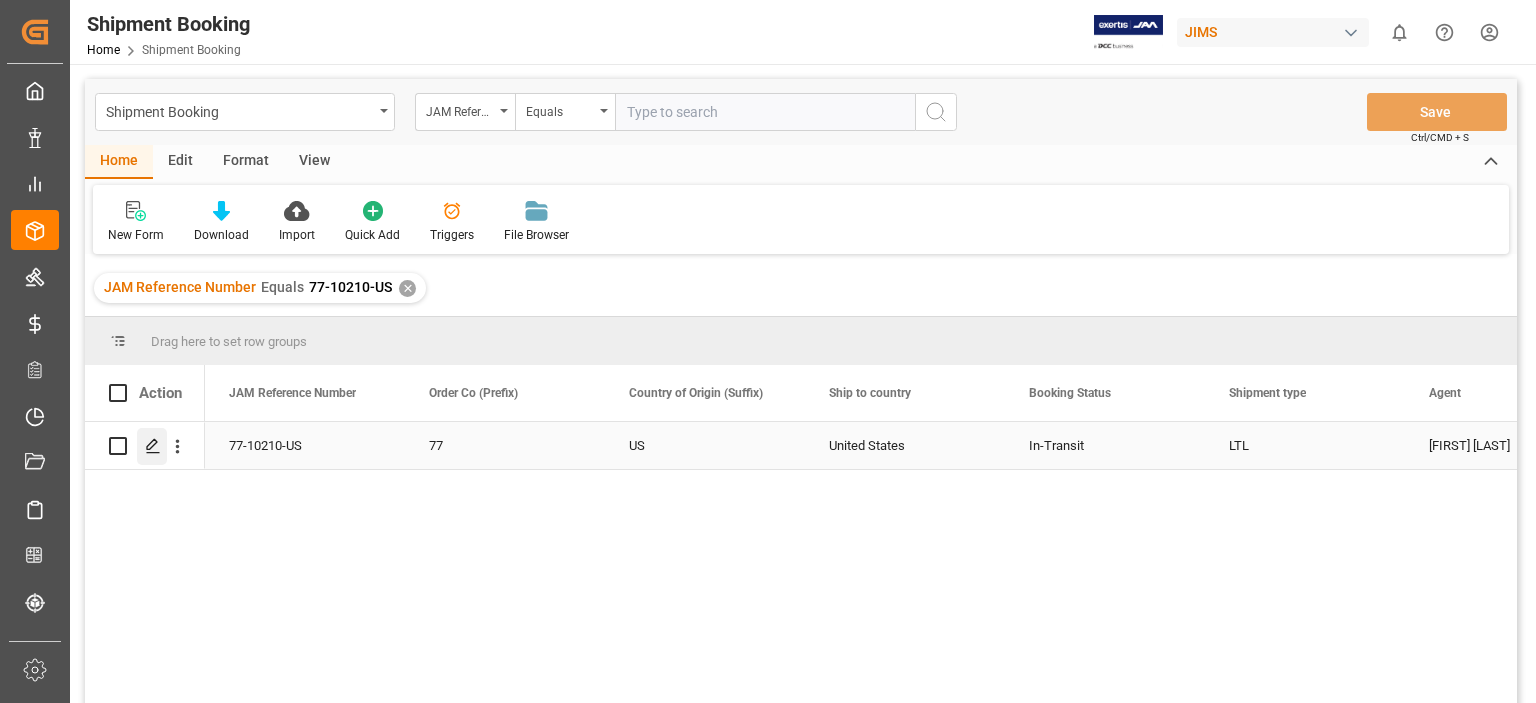 click 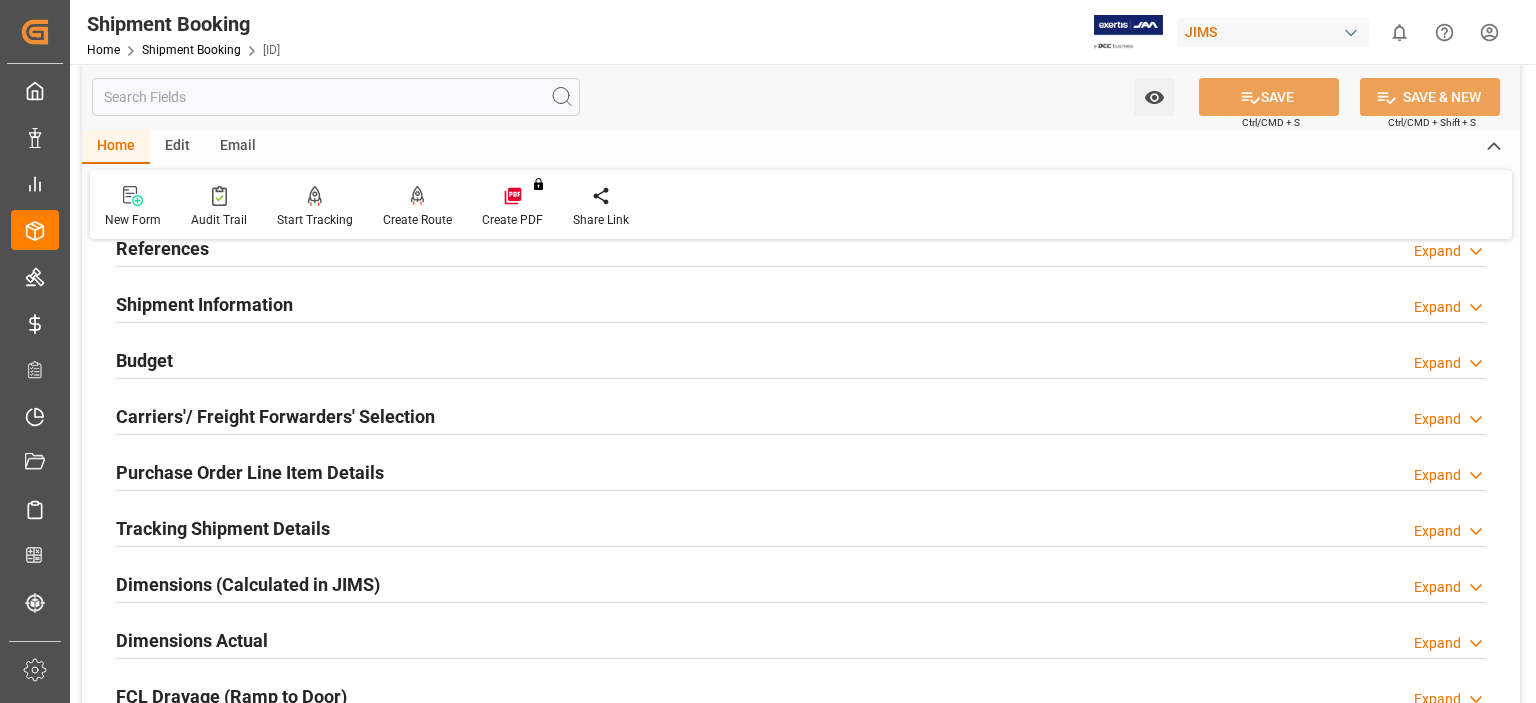 scroll, scrollTop: 166, scrollLeft: 0, axis: vertical 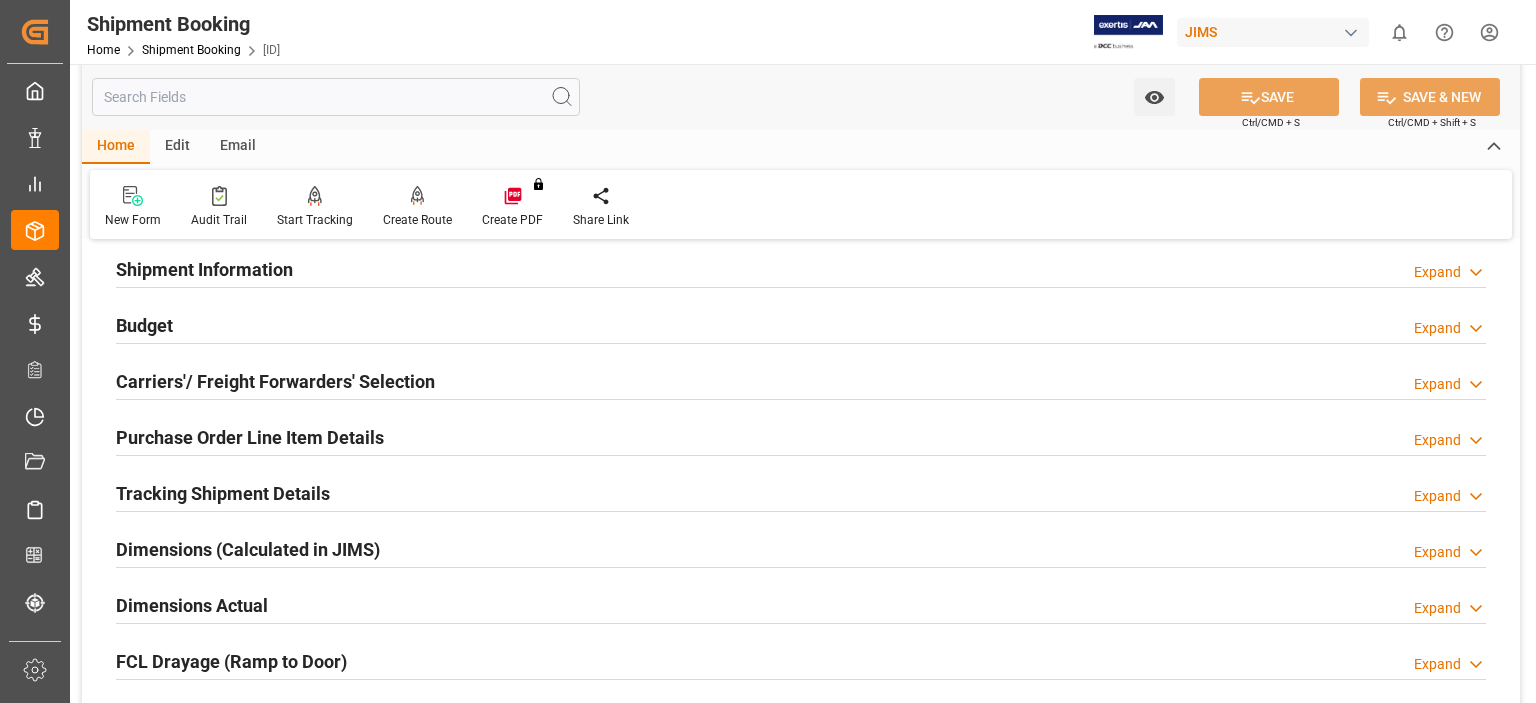 click on "Tracking Shipment Details" at bounding box center (223, 493) 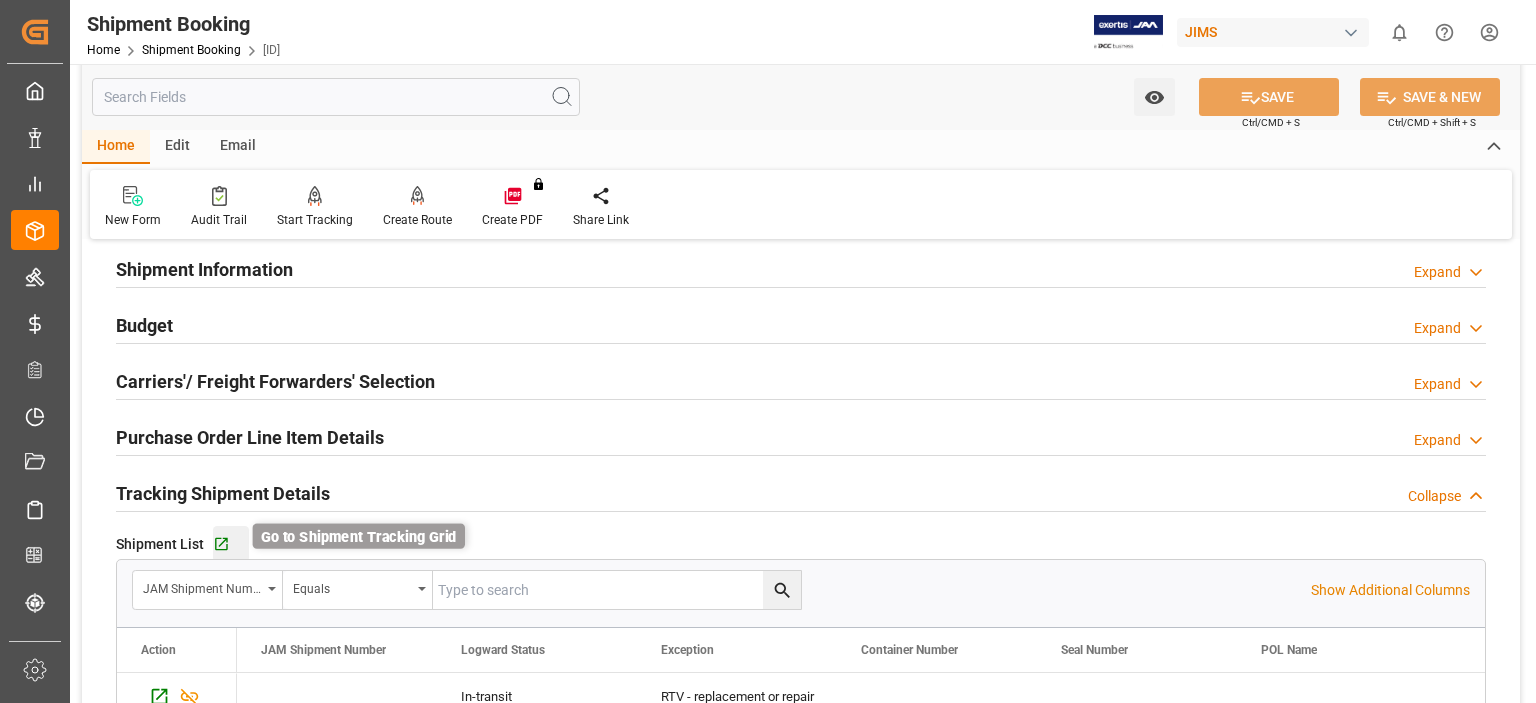 click 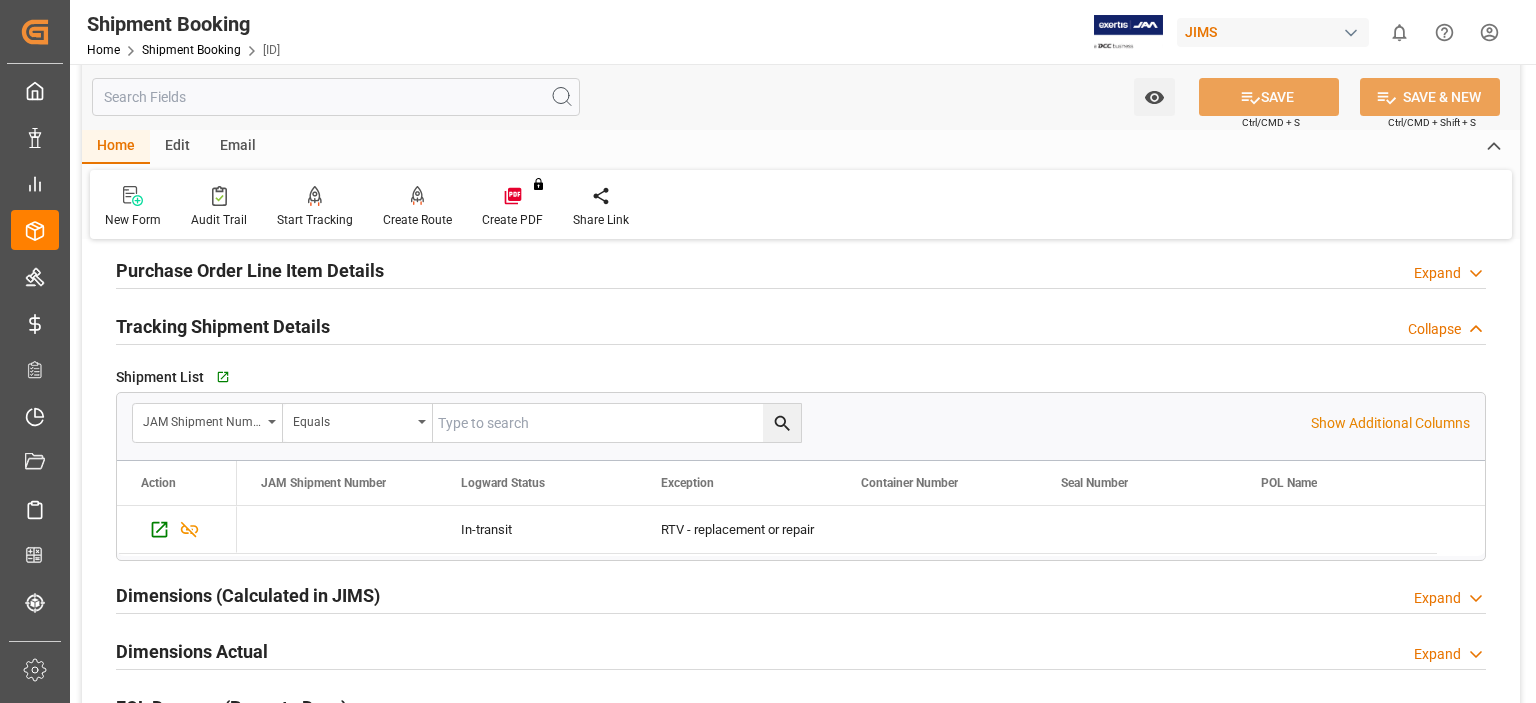 scroll, scrollTop: 166, scrollLeft: 0, axis: vertical 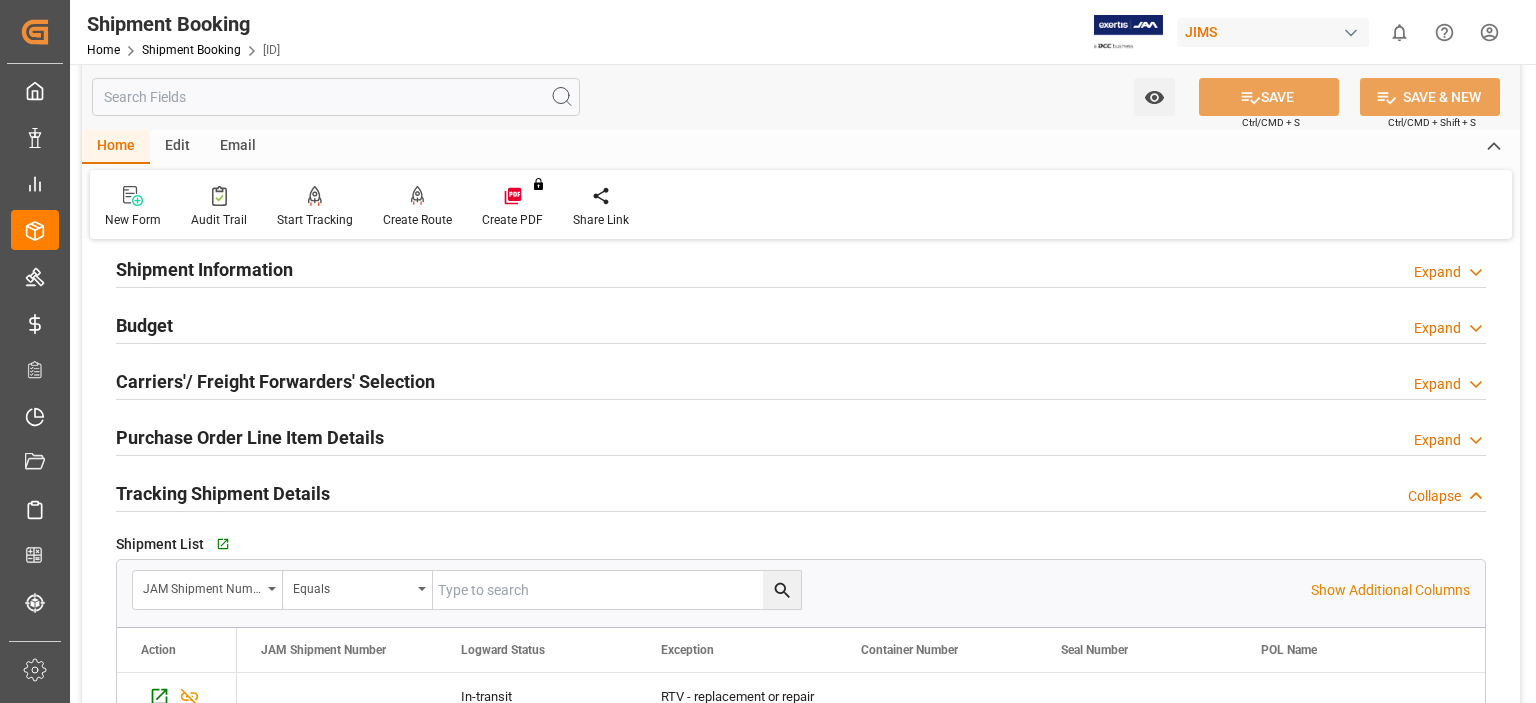 click on "Purchase Order Line Item Details" at bounding box center (250, 437) 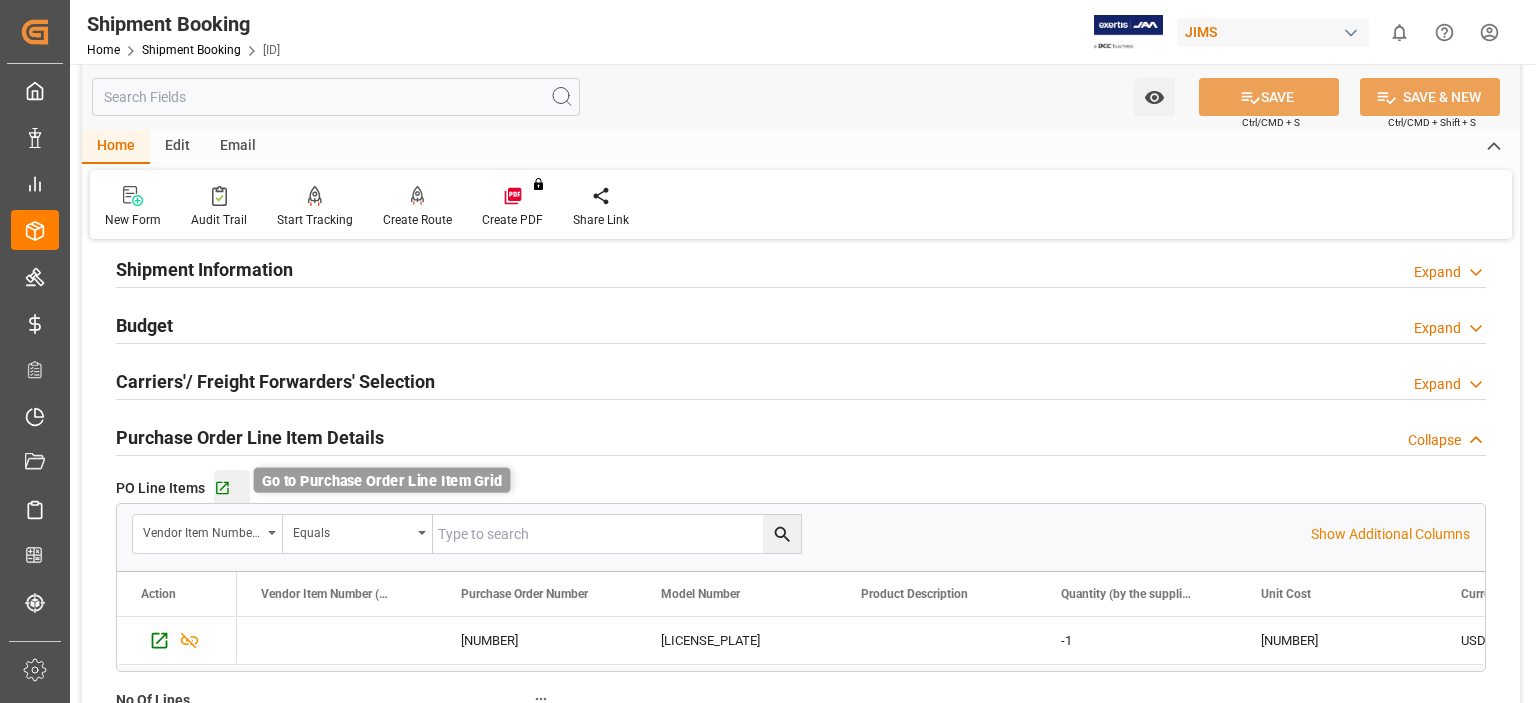 click 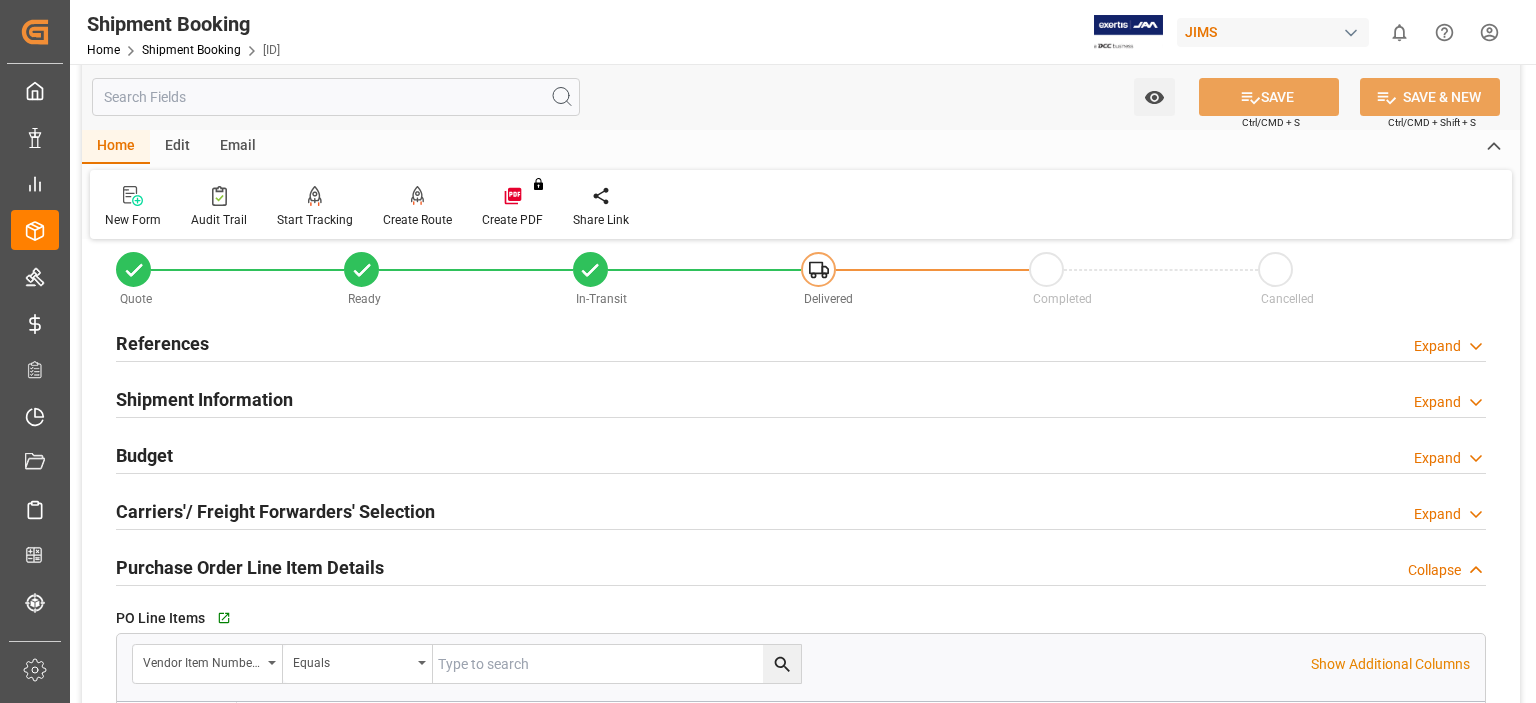 scroll, scrollTop: 0, scrollLeft: 0, axis: both 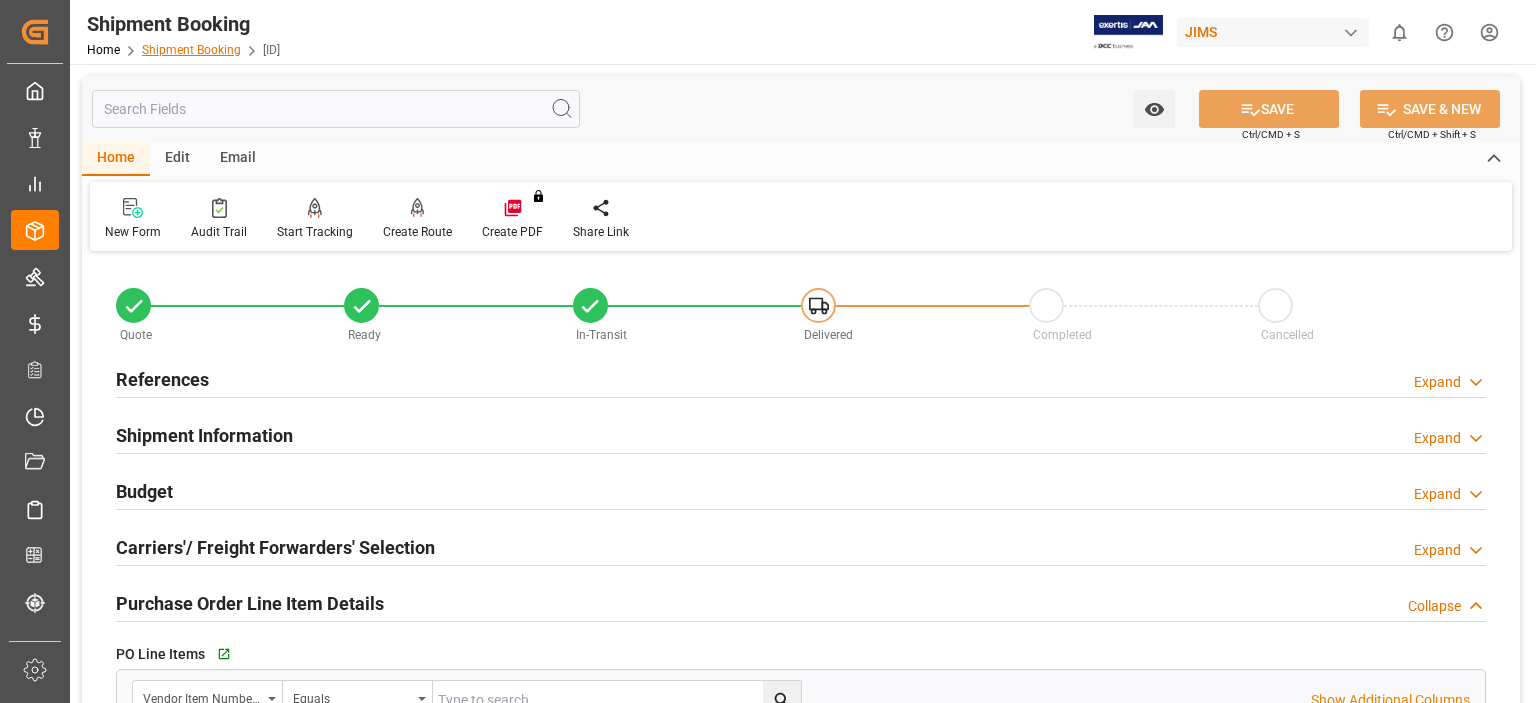 click on "Shipment Booking" at bounding box center (191, 50) 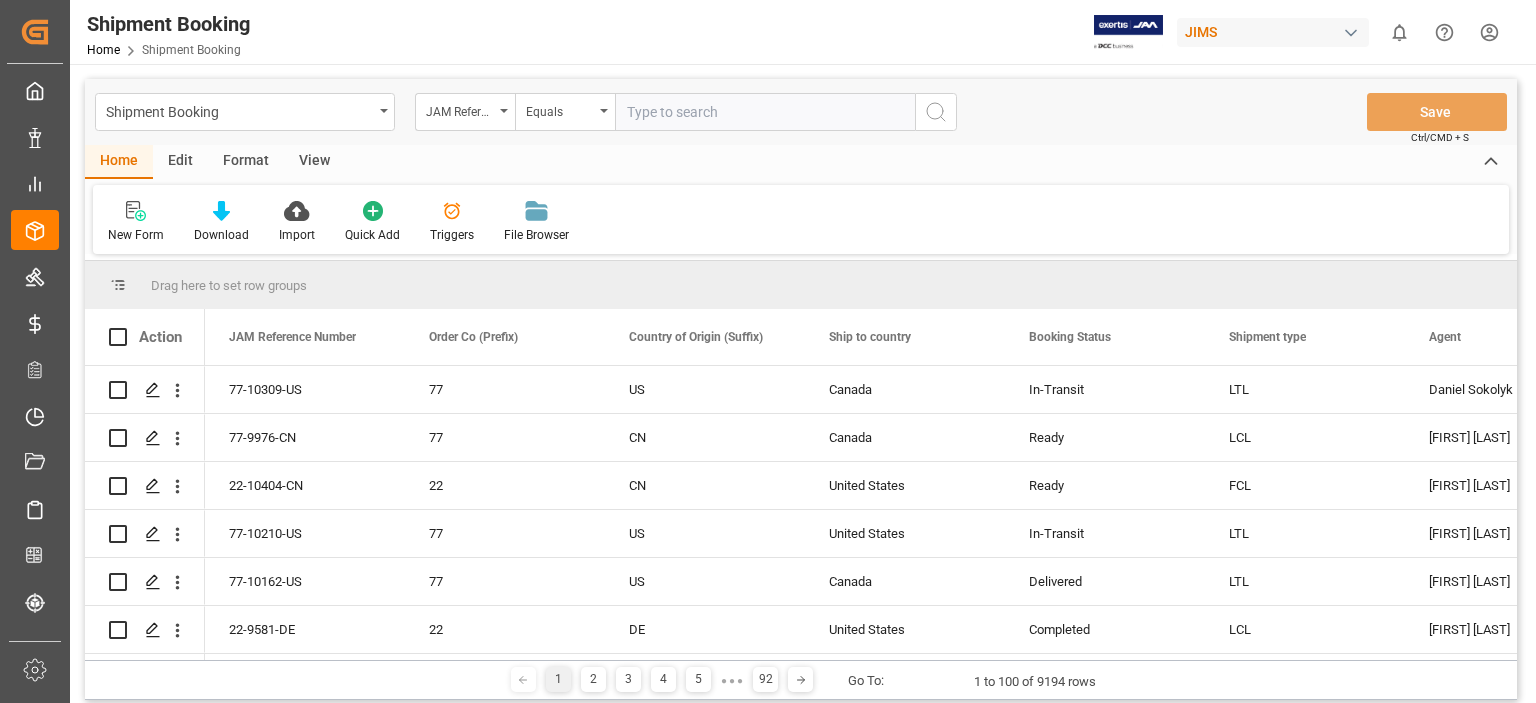 click at bounding box center (765, 112) 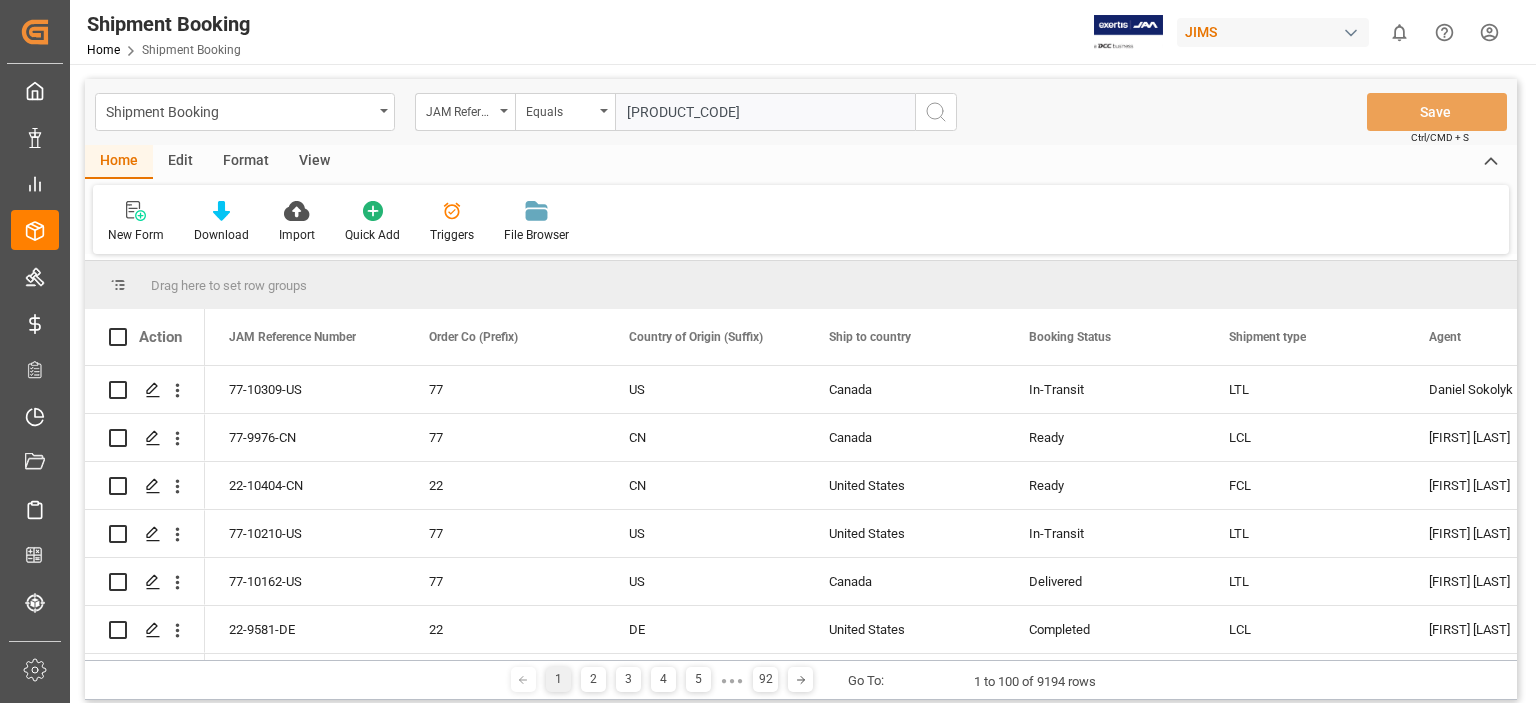 type on "77-10182-us" 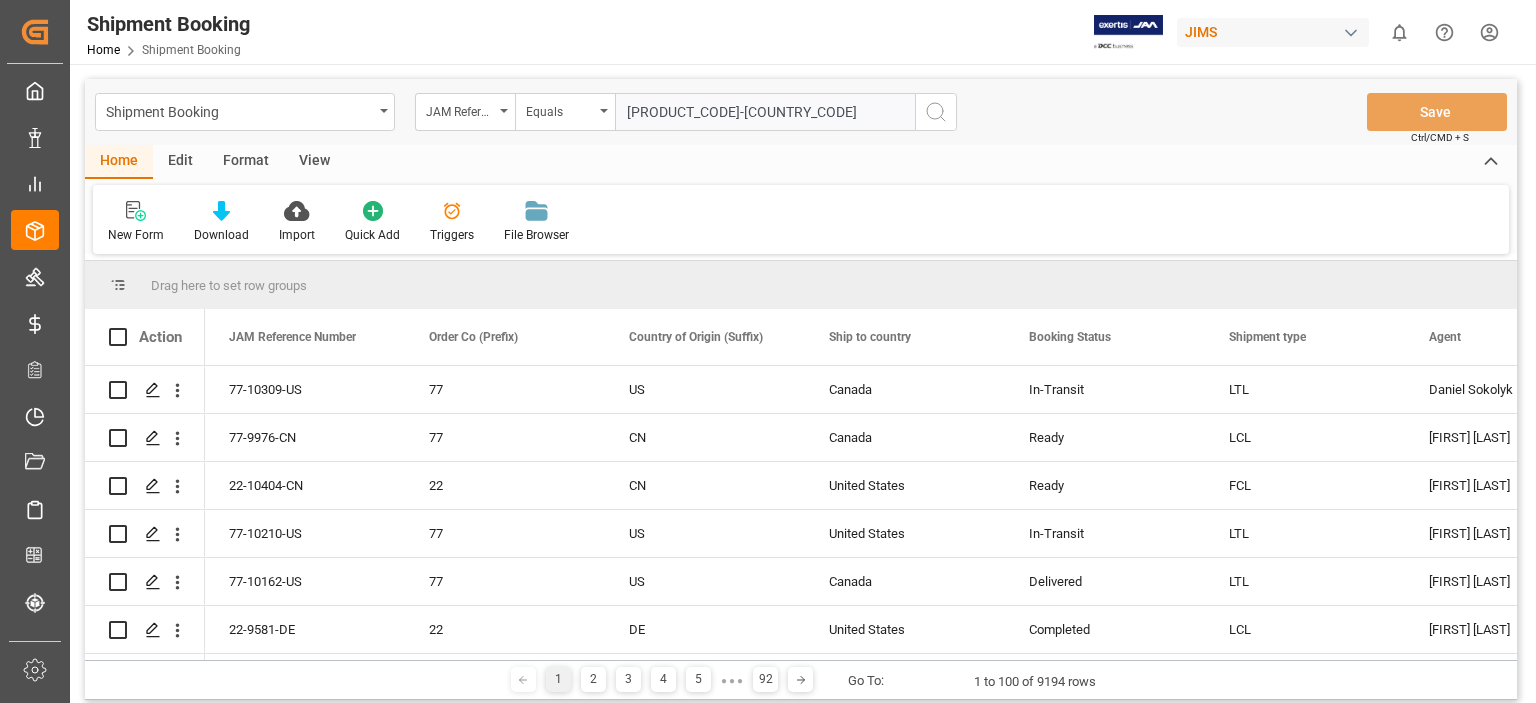type 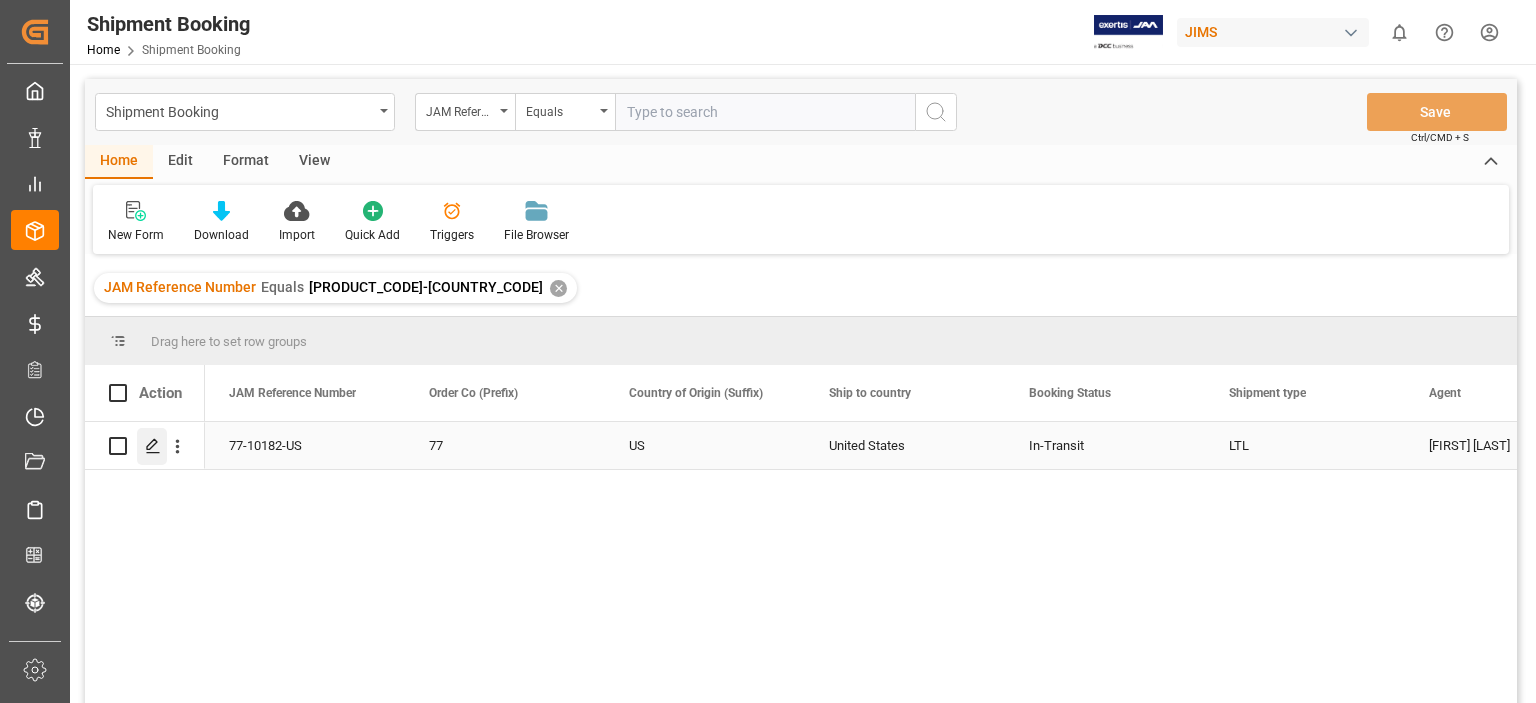 click 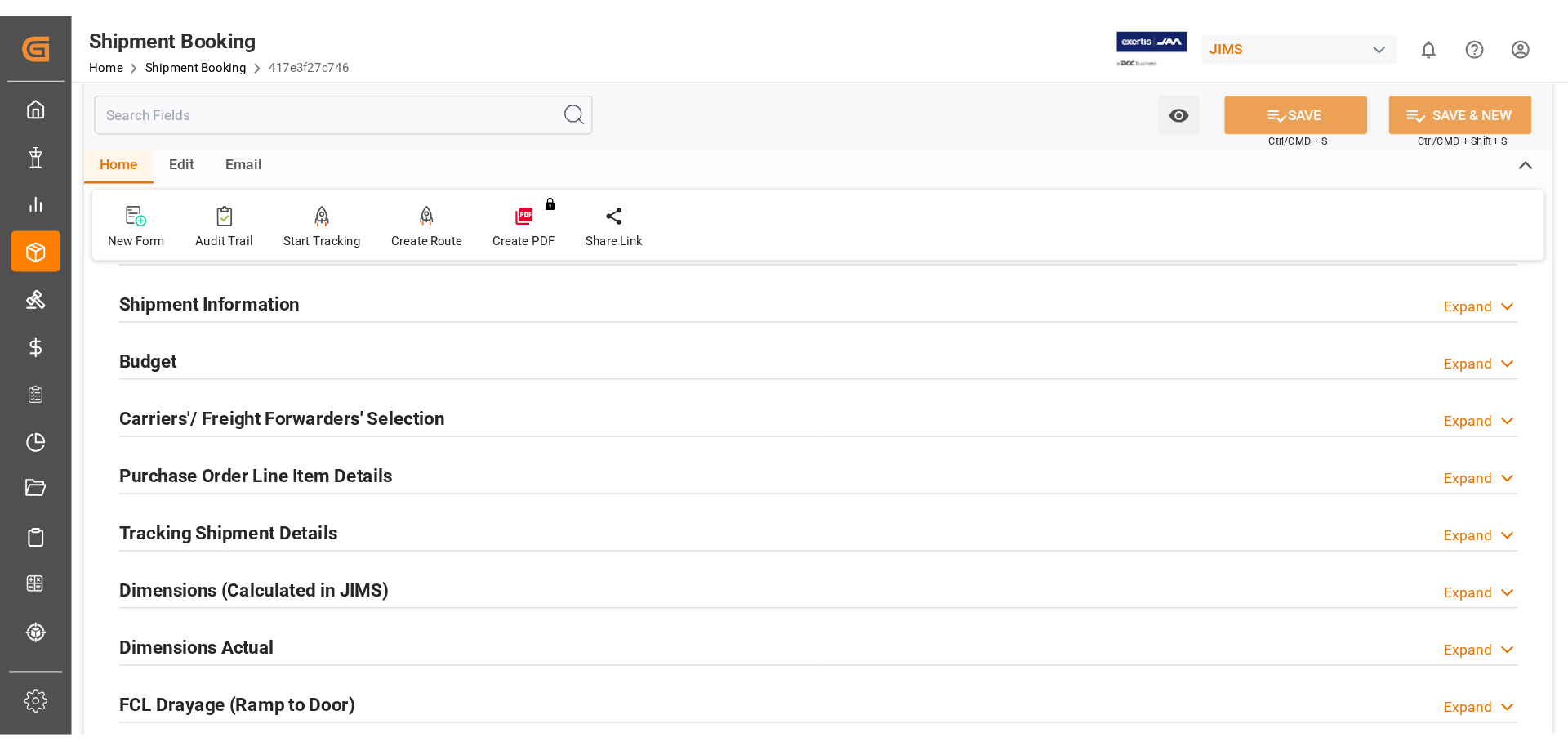 scroll, scrollTop: 272, scrollLeft: 0, axis: vertical 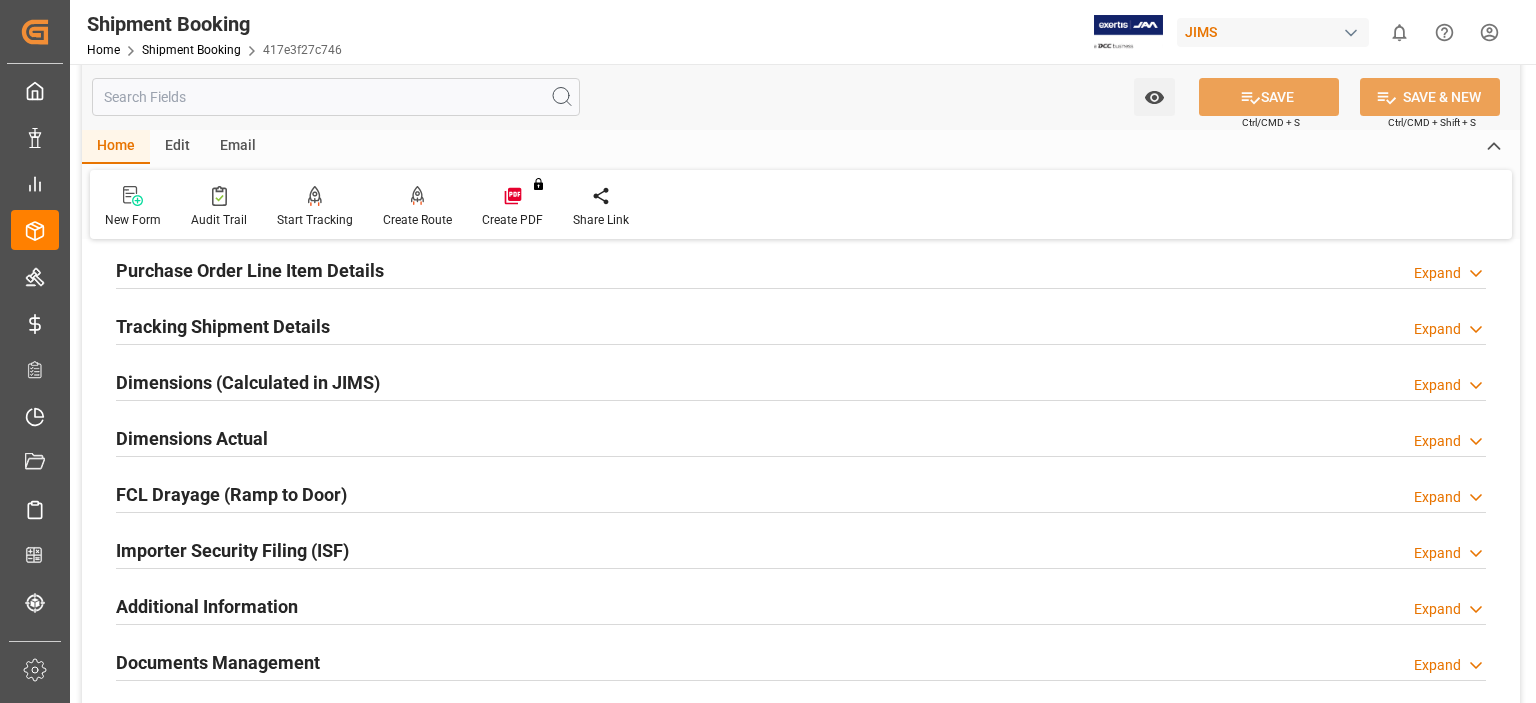 click on "Tracking Shipment Details" at bounding box center (223, 326) 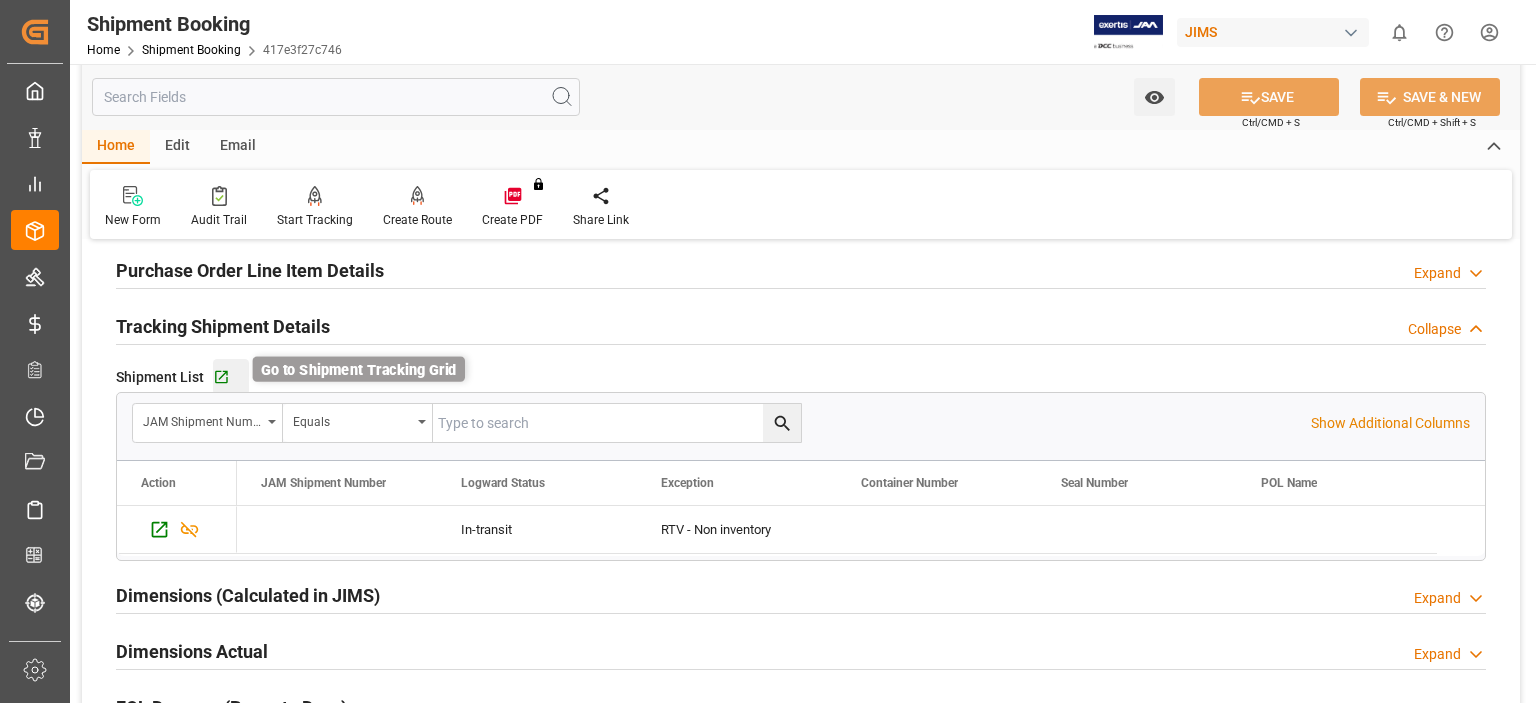 click 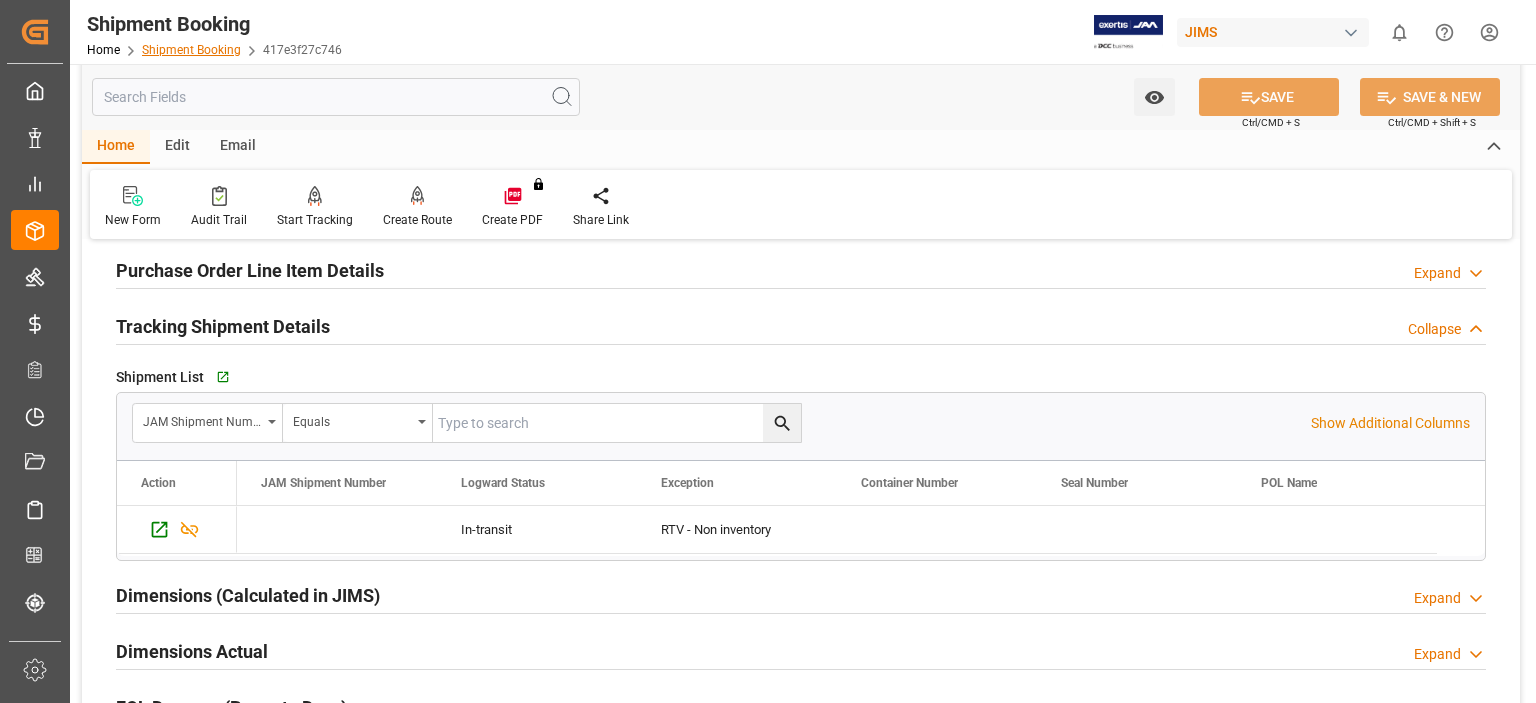 click on "Shipment Booking" at bounding box center [191, 50] 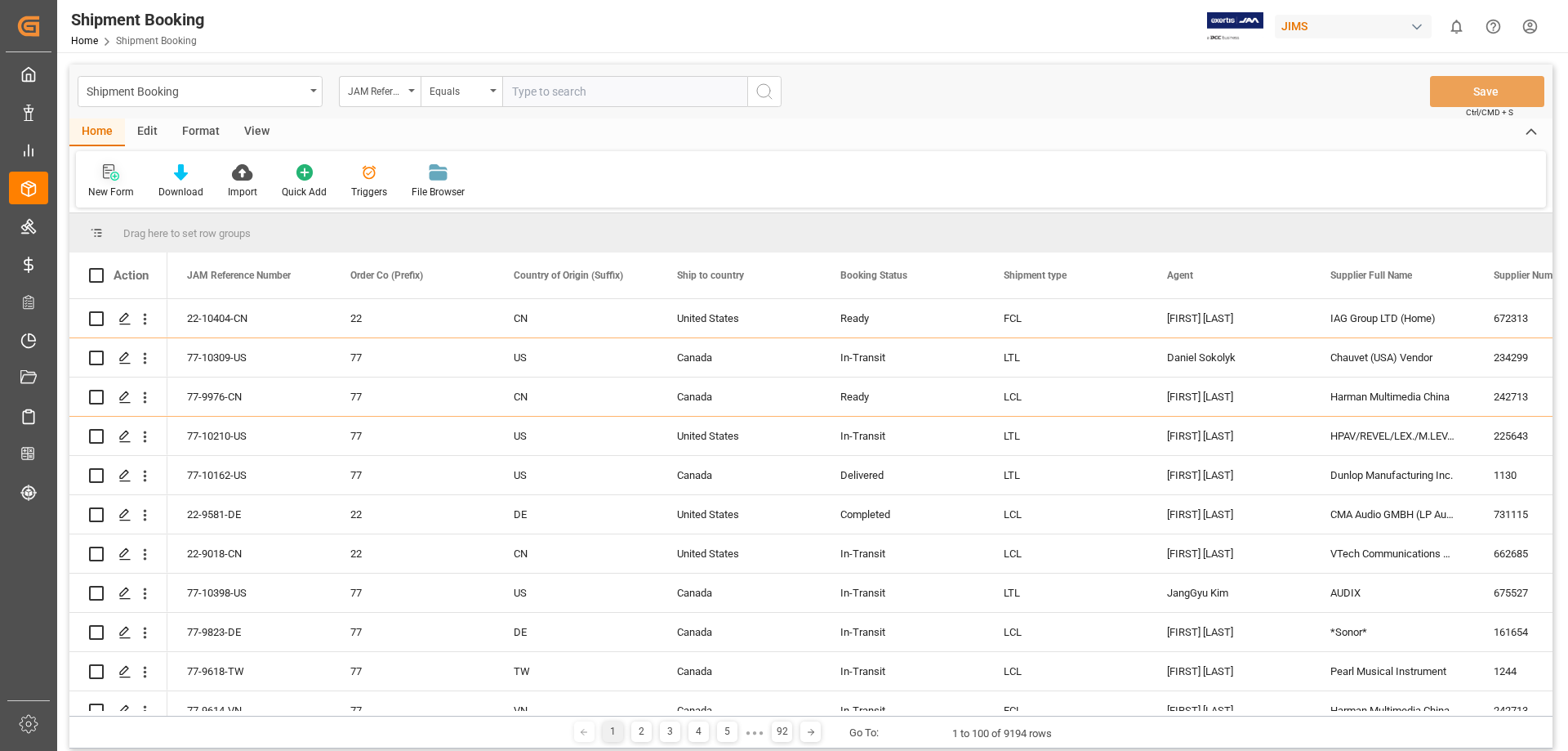 click 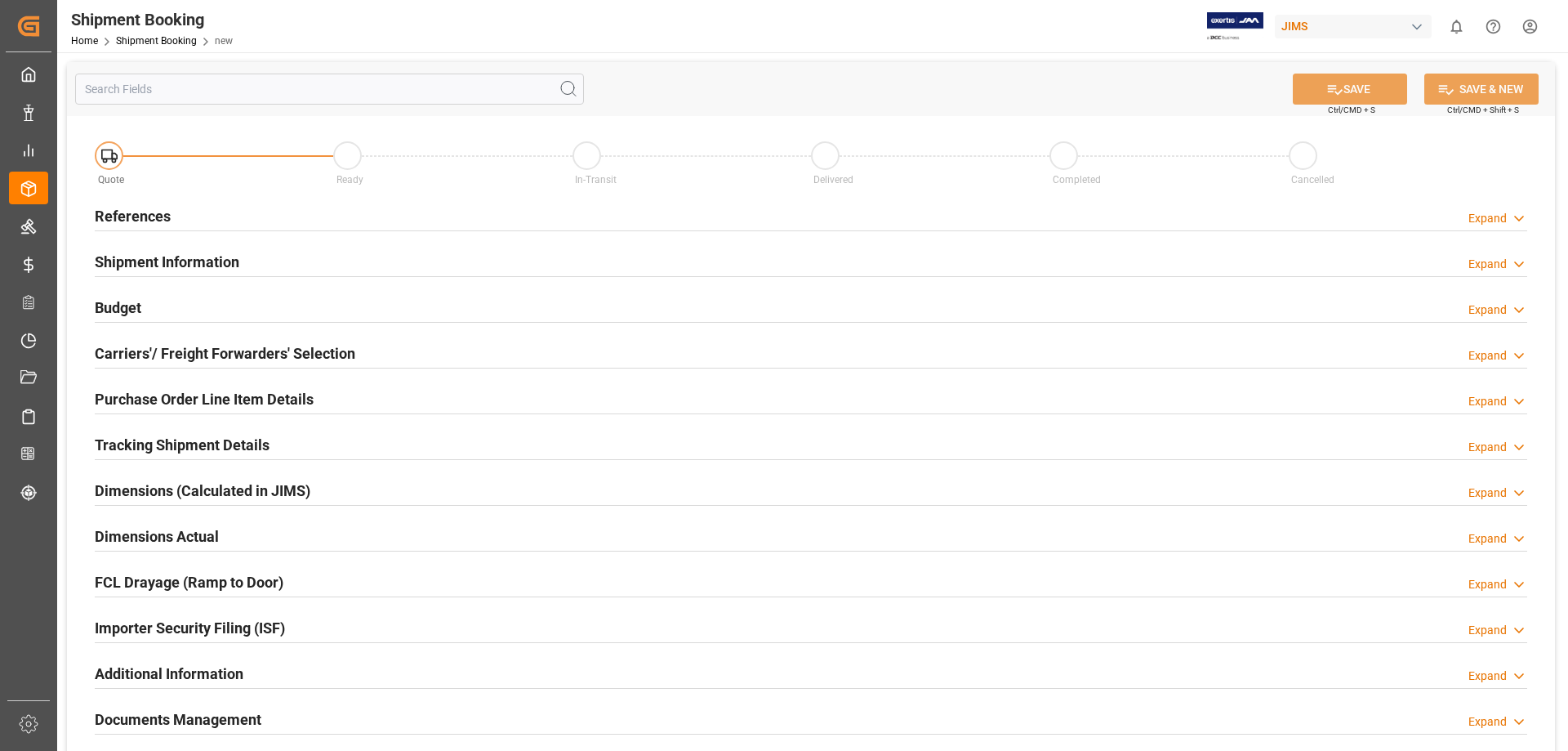 click on "References" at bounding box center (132, 216) 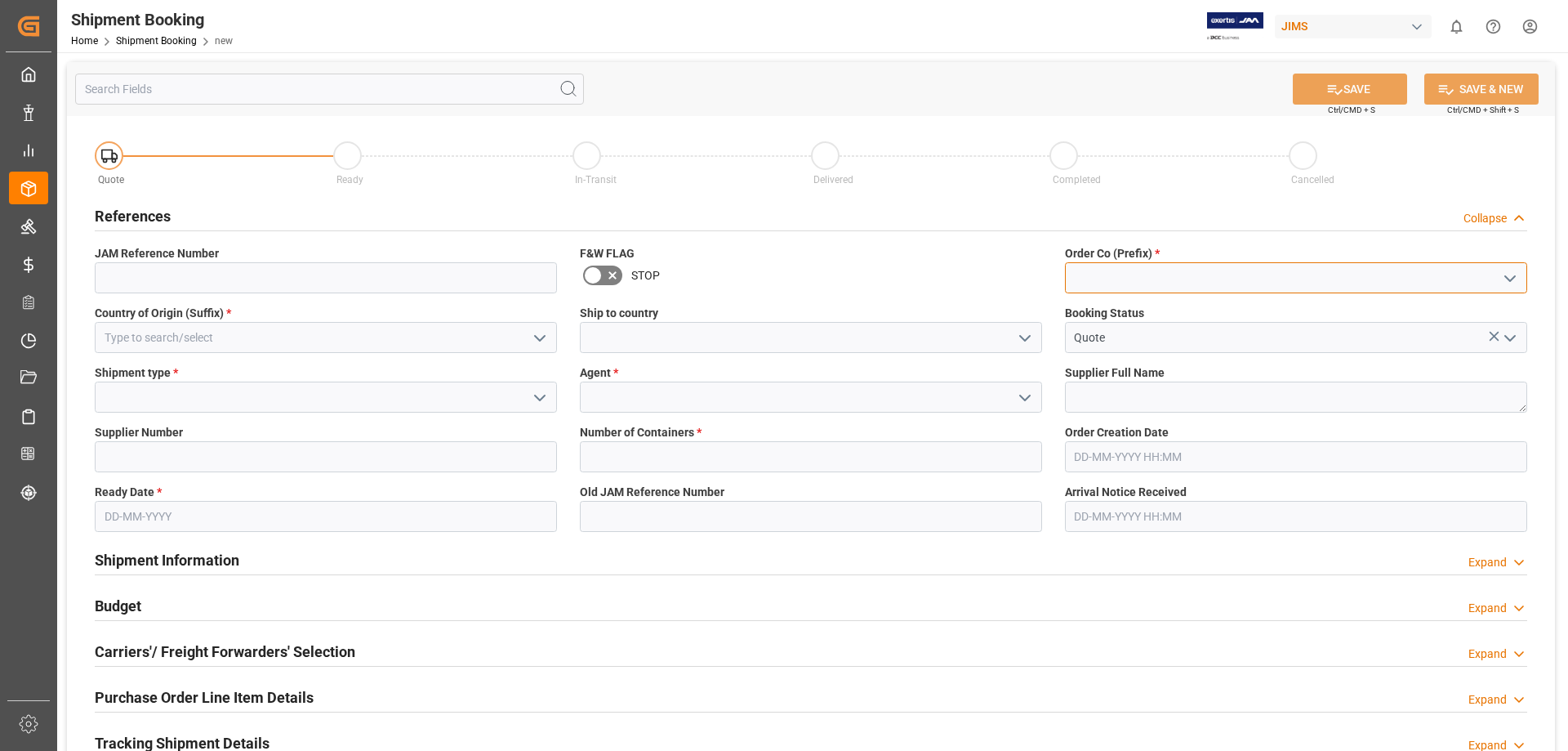 click at bounding box center [1296, 278] 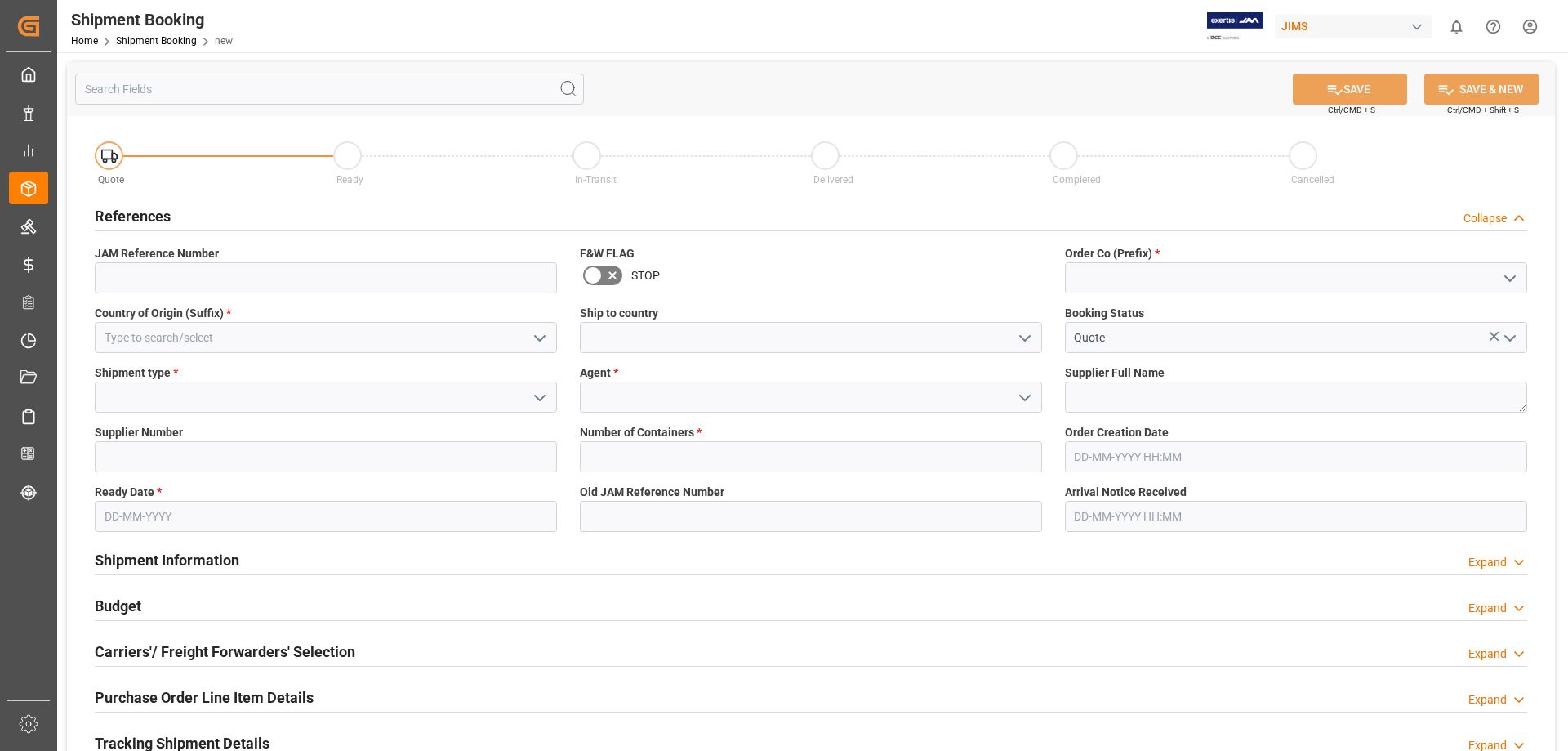 click 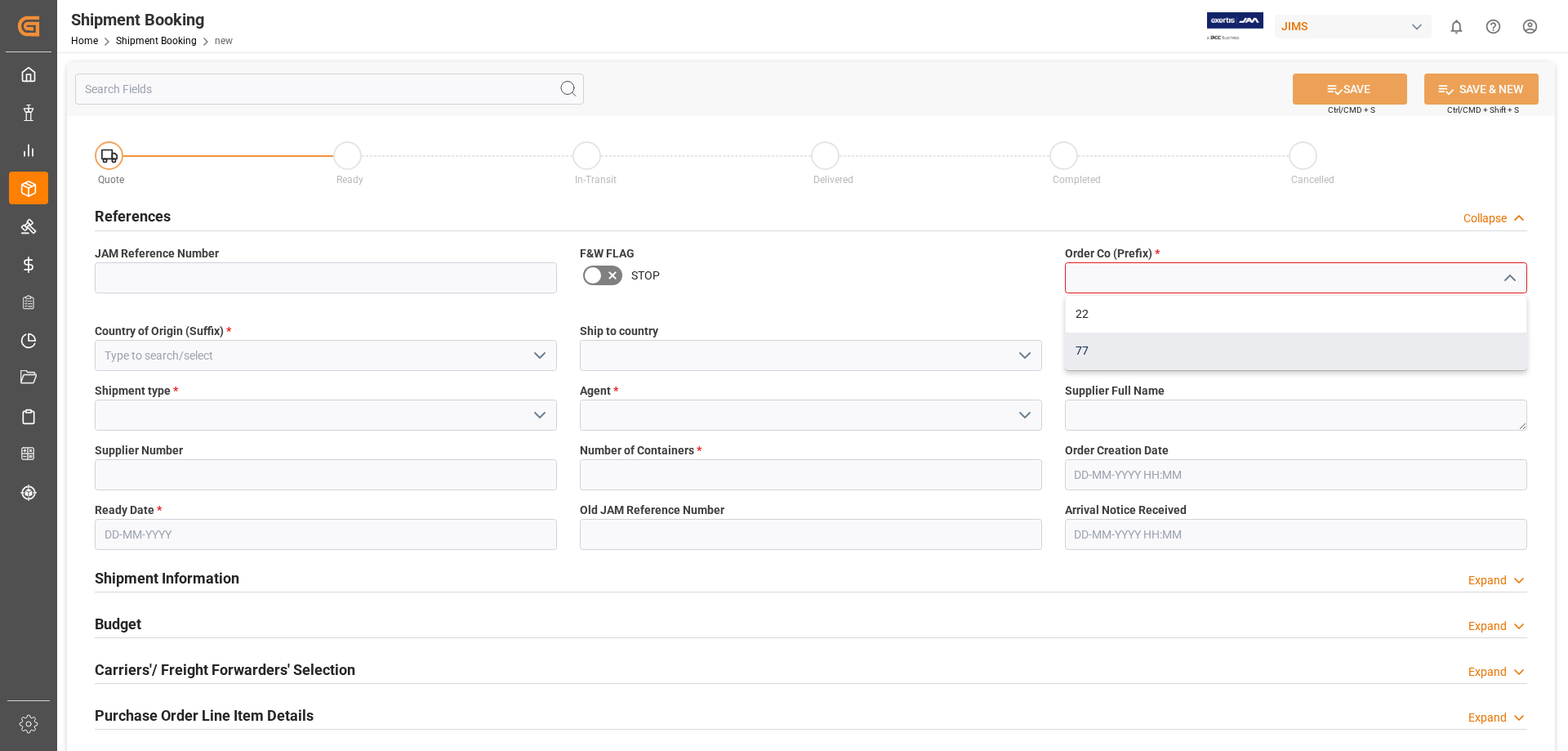 click on "77" at bounding box center (1296, 351) 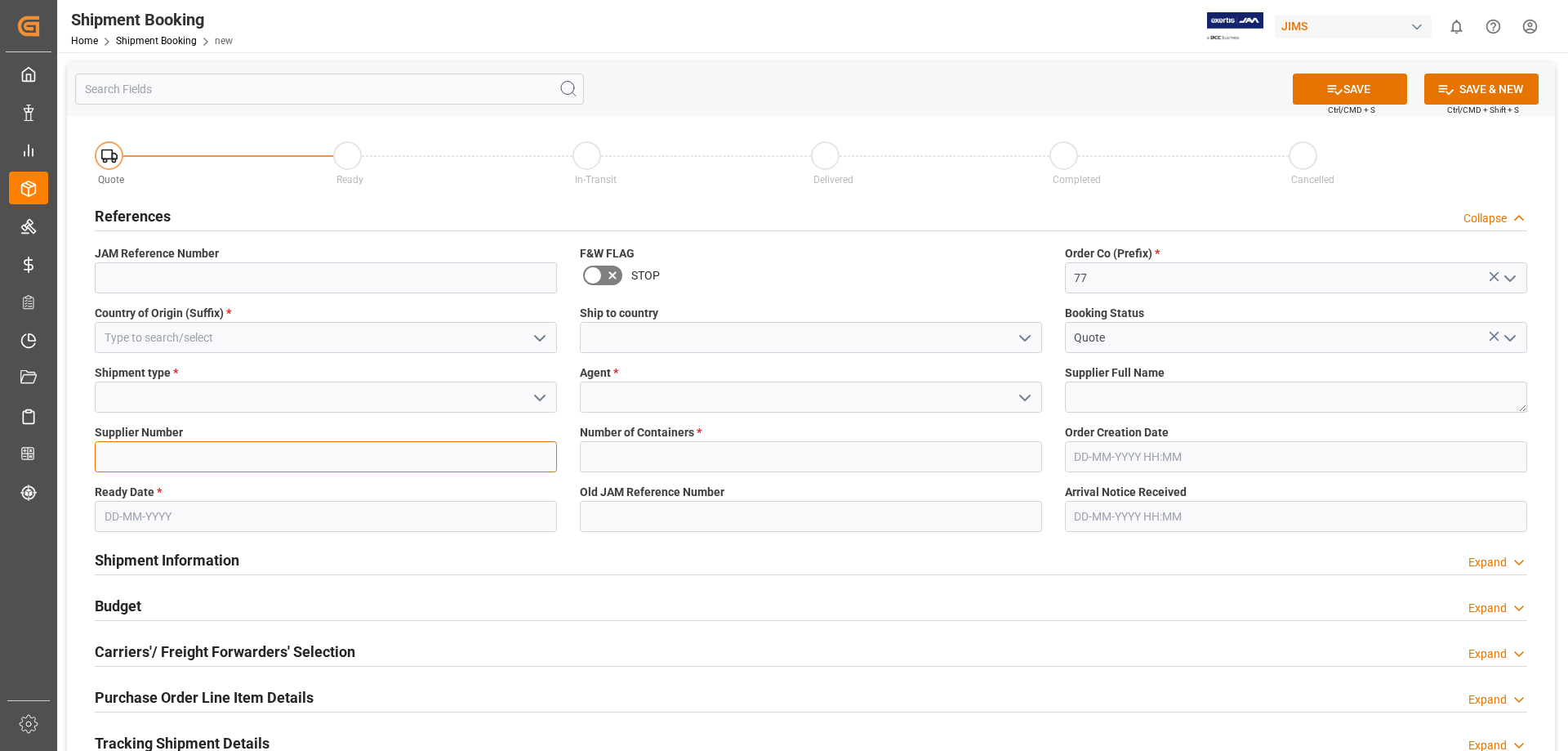 click at bounding box center [326, 457] 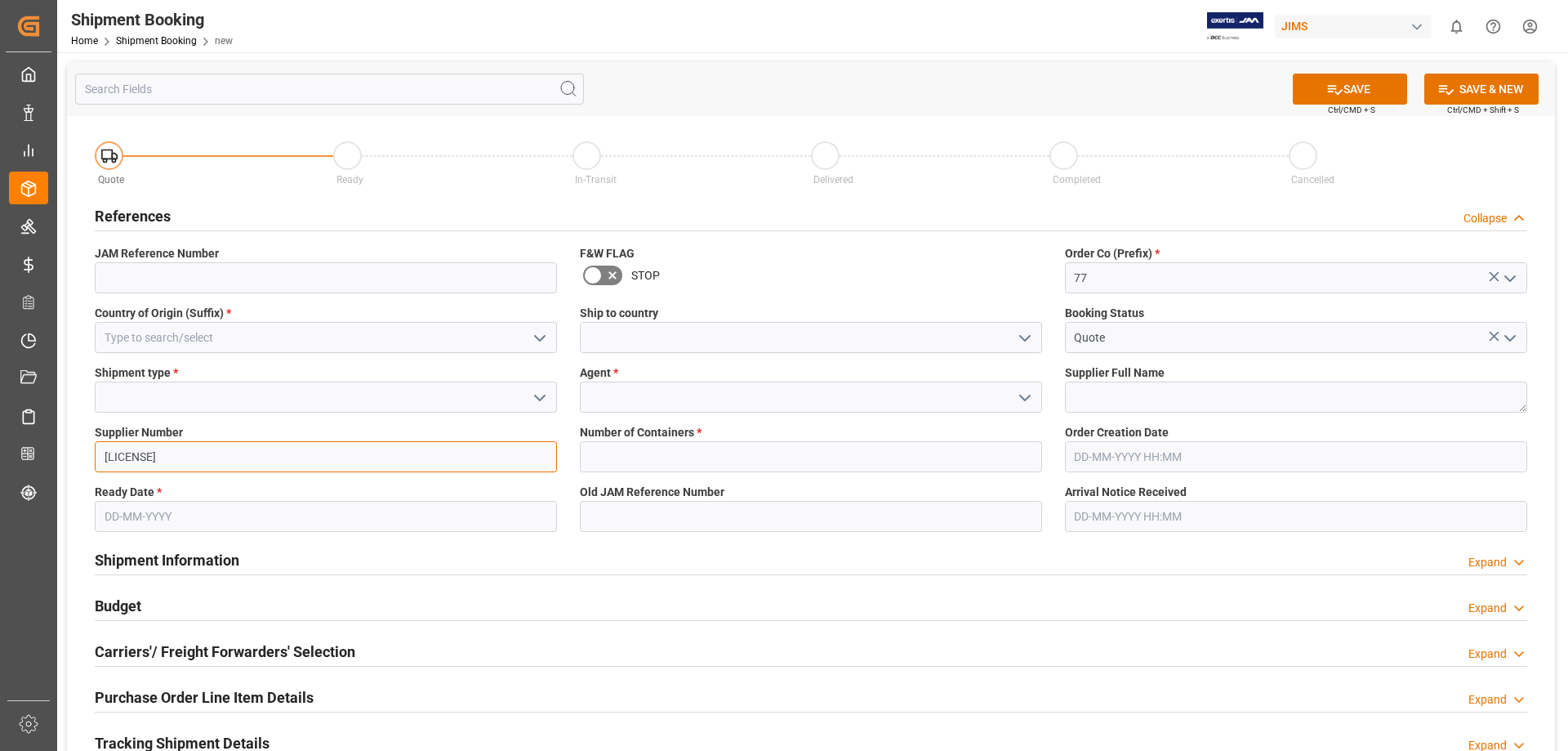 type on "1Z010E636890082667" 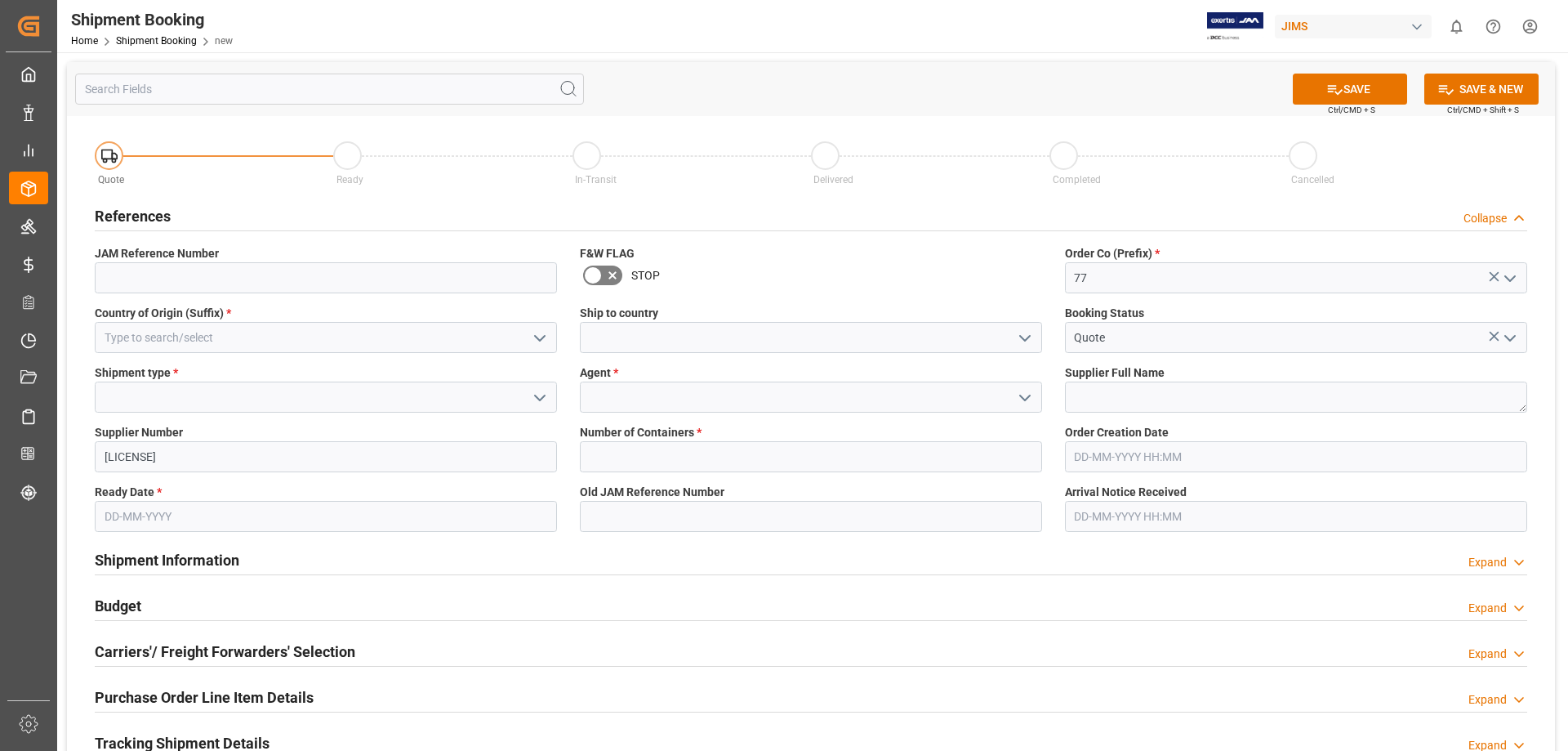 click 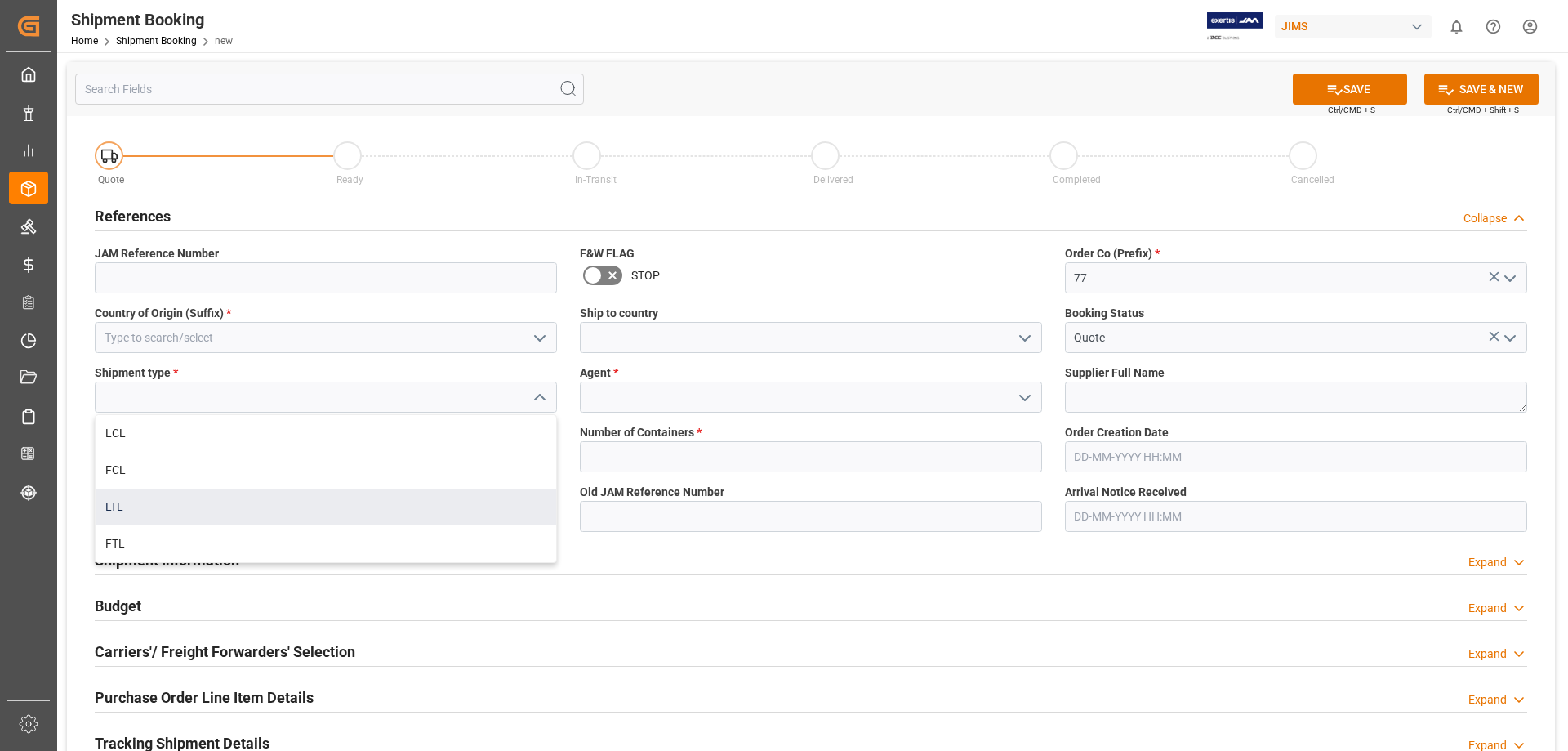 click on "LTL" at bounding box center [326, 507] 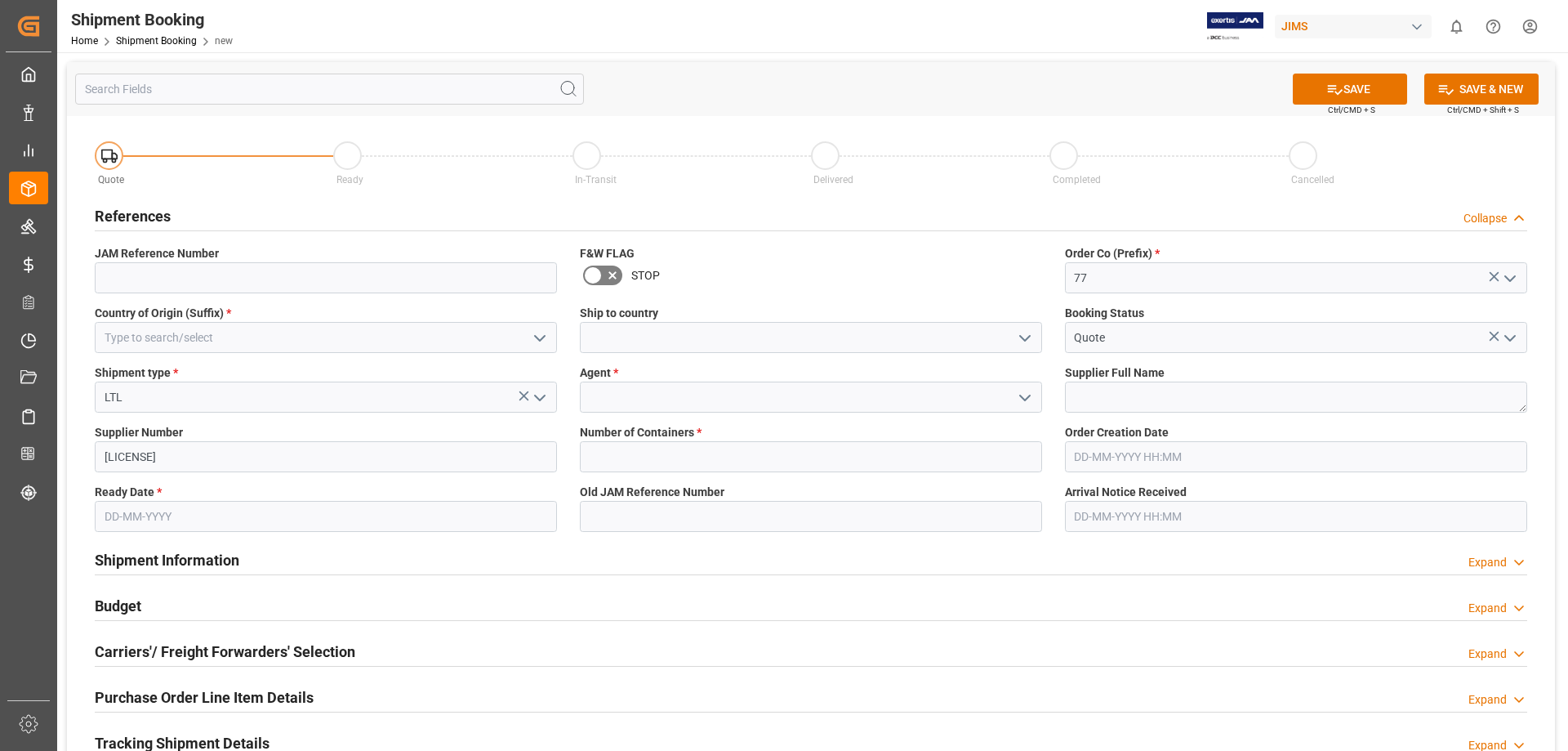 click 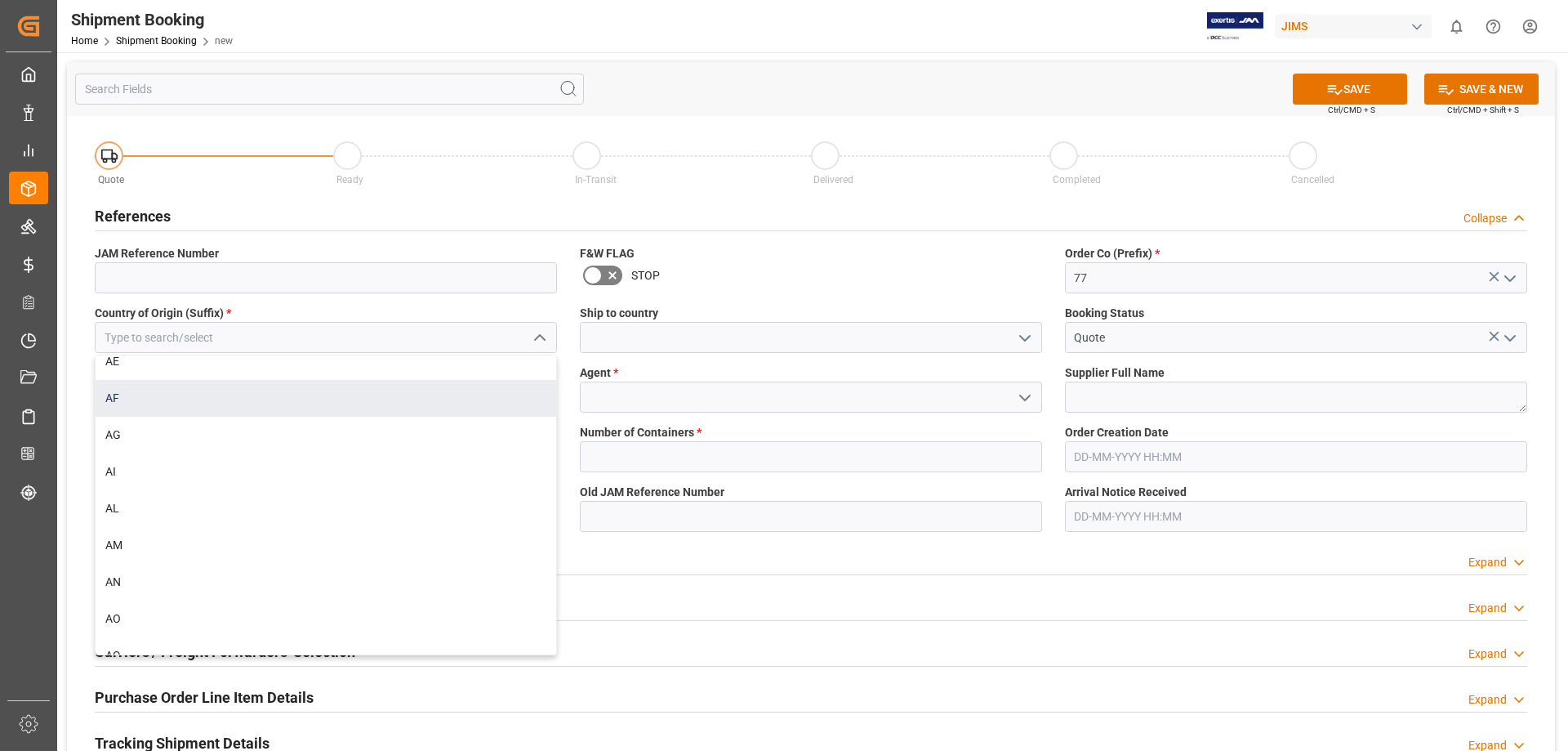 scroll, scrollTop: 272, scrollLeft: 0, axis: vertical 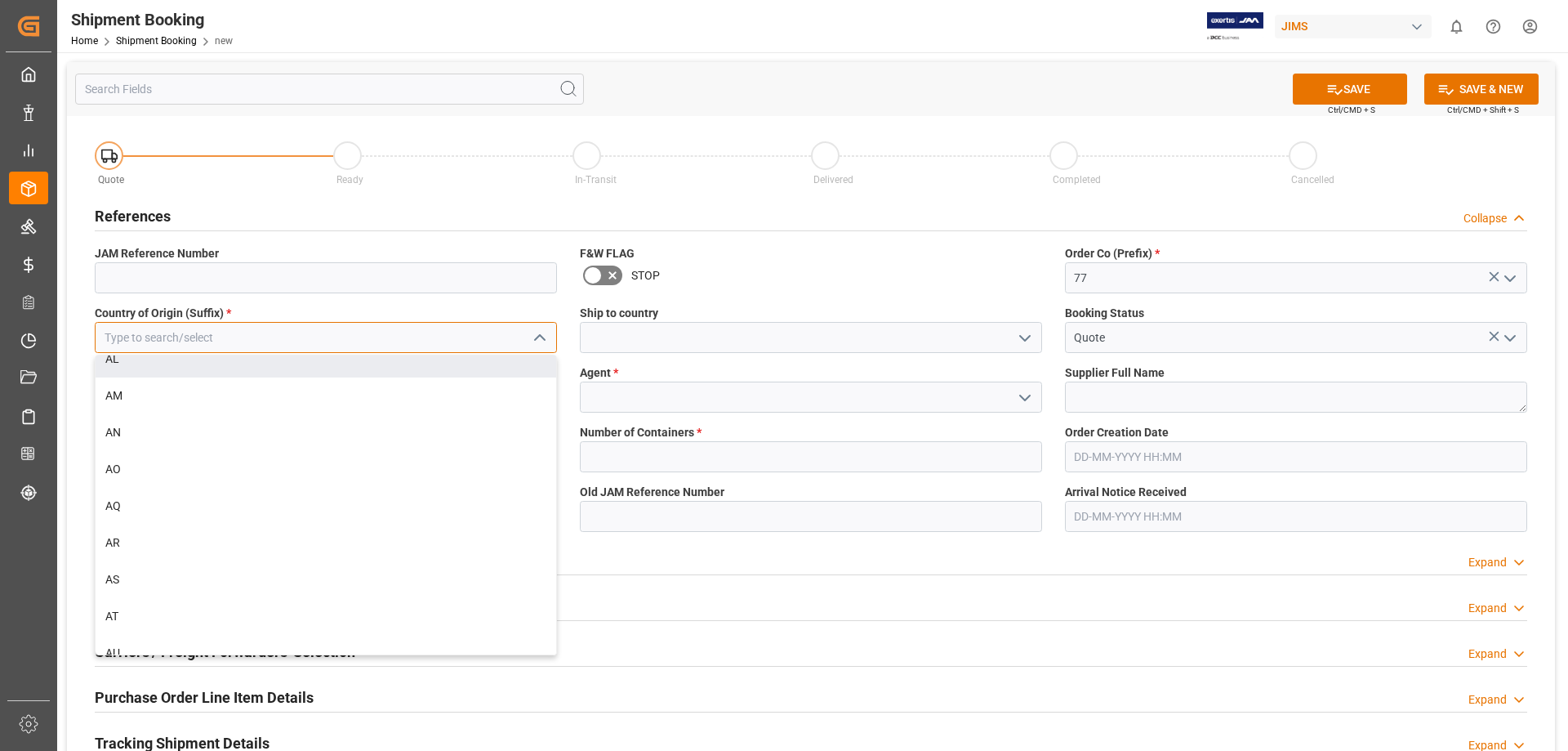 click at bounding box center [326, 338] 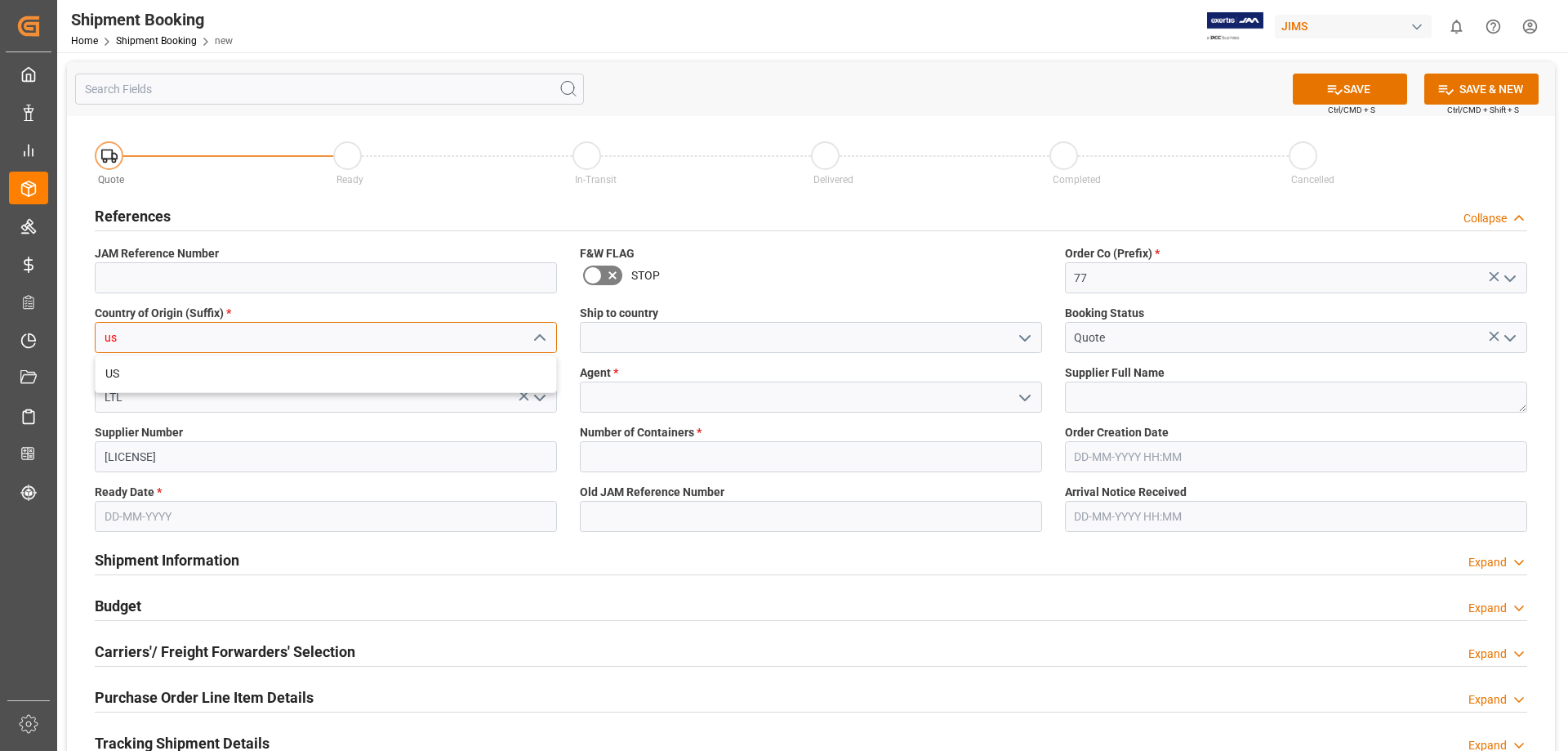 scroll, scrollTop: 0, scrollLeft: 0, axis: both 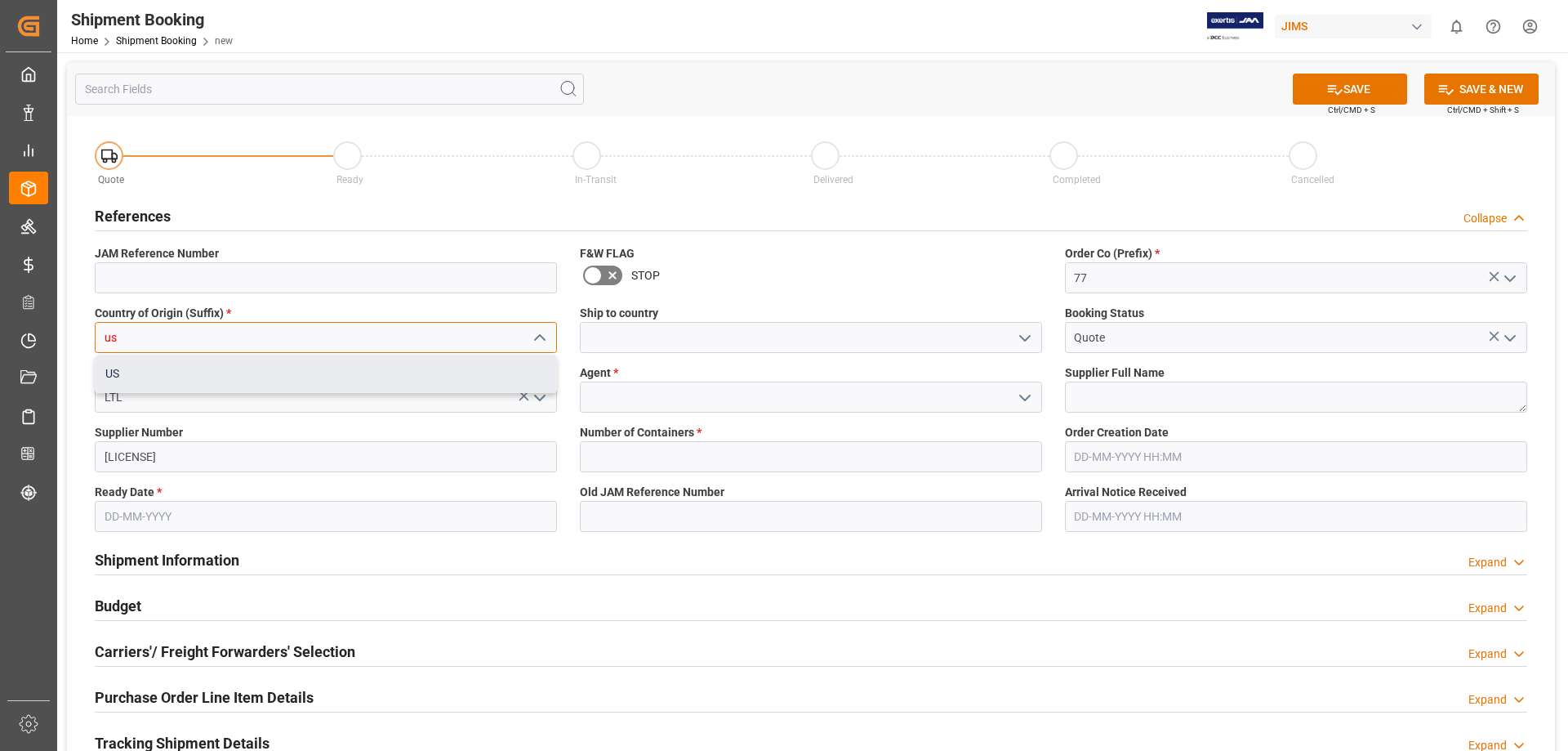click on "US" at bounding box center (326, 373) 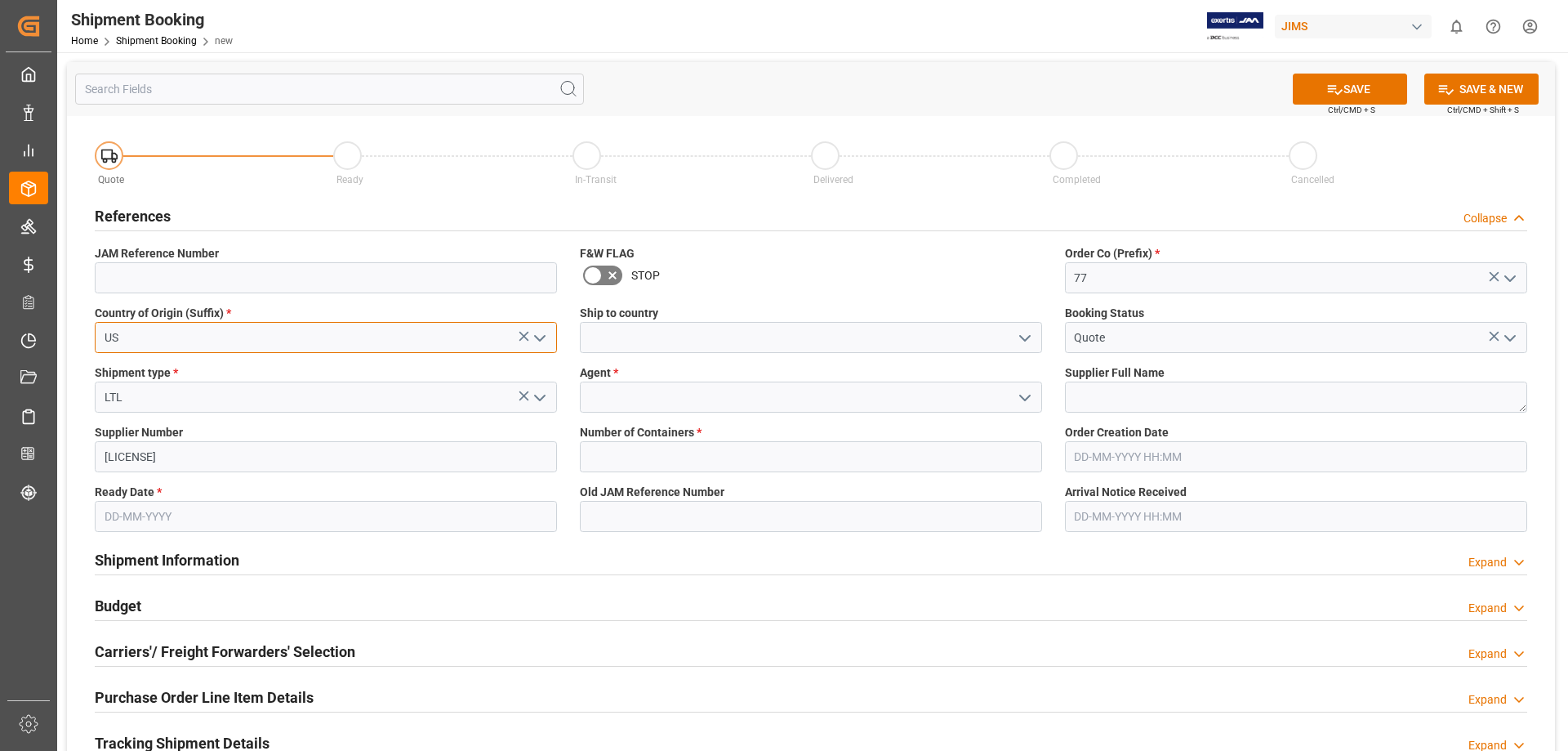 type on "US" 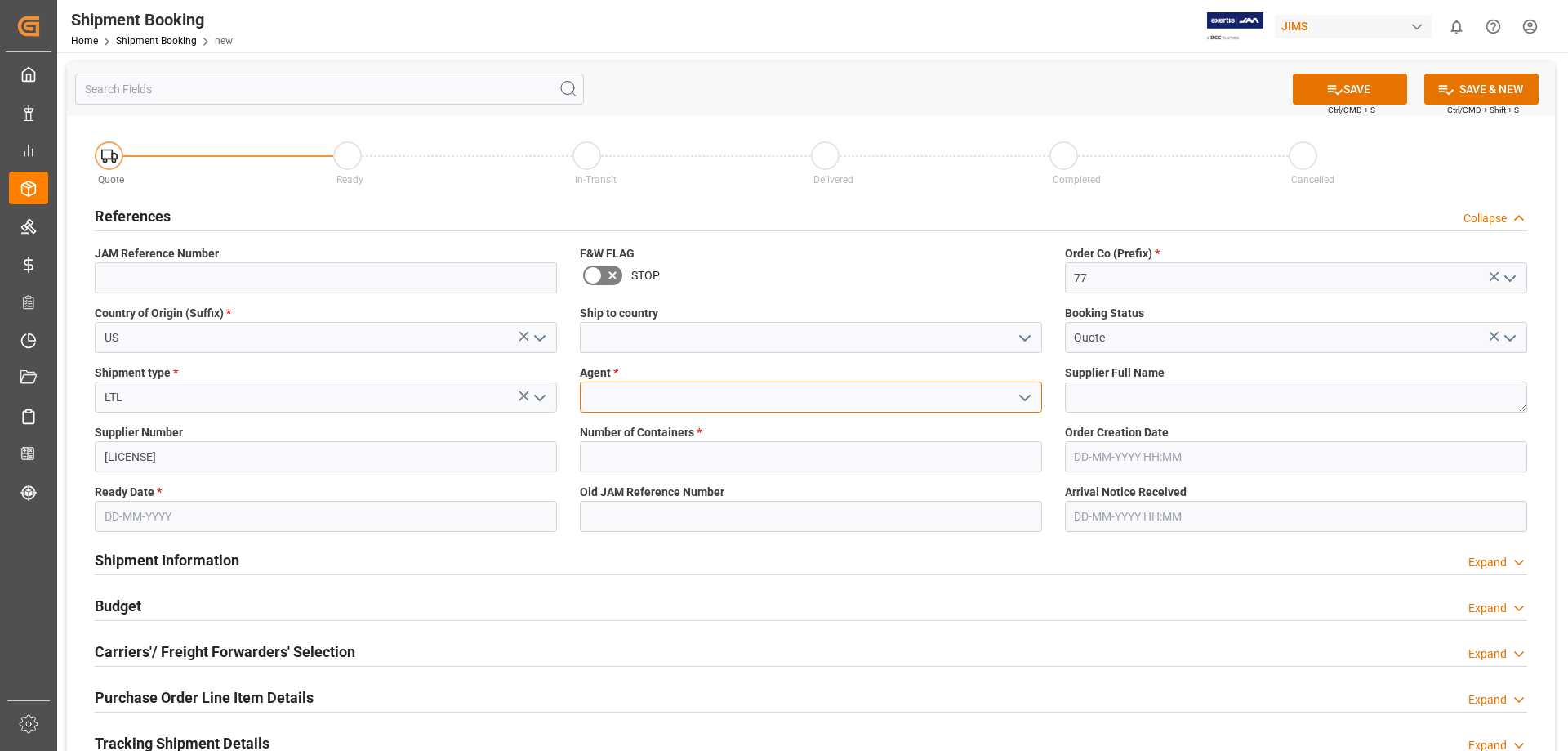 click at bounding box center [811, 397] 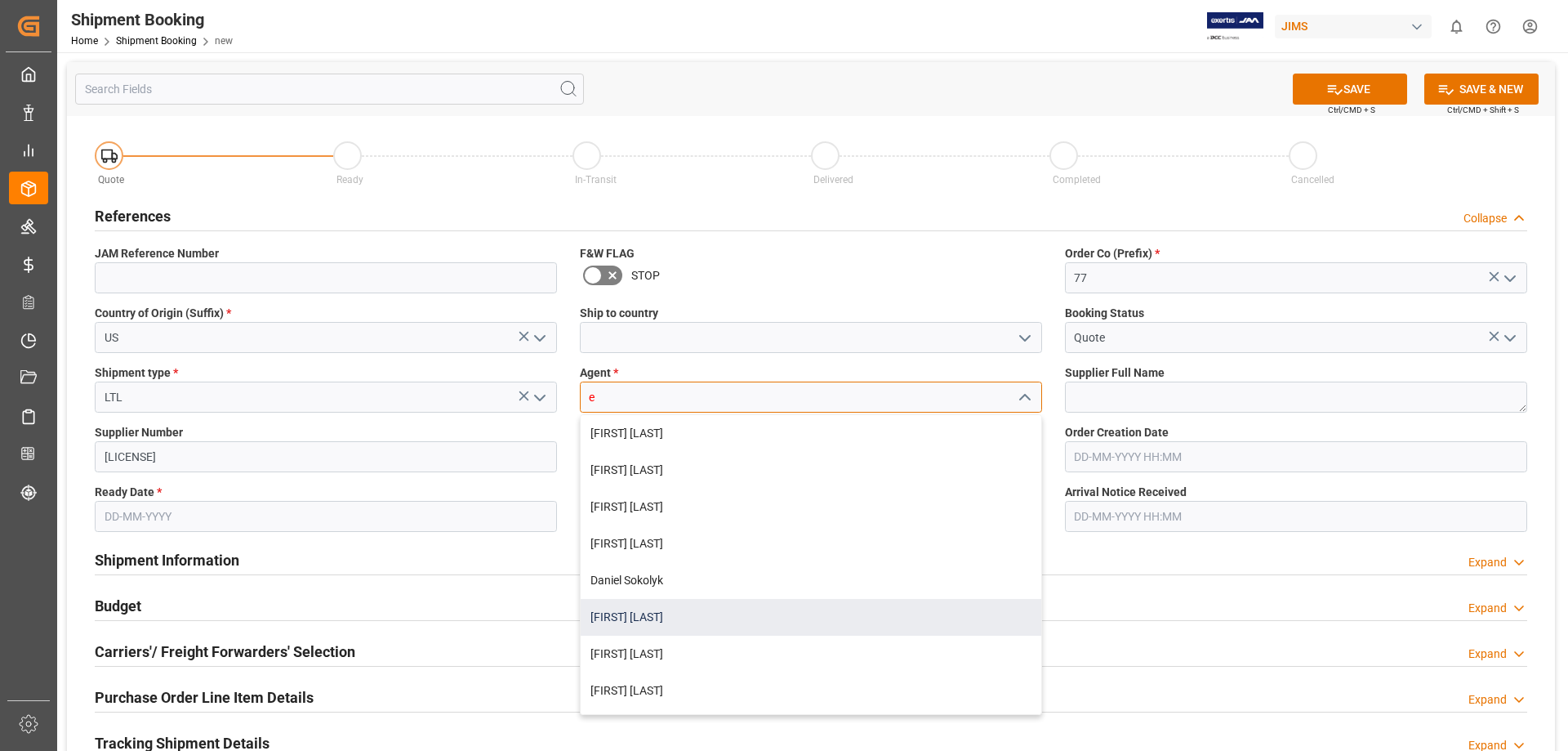 click on "[NAME] [NAME]" at bounding box center (811, 617) 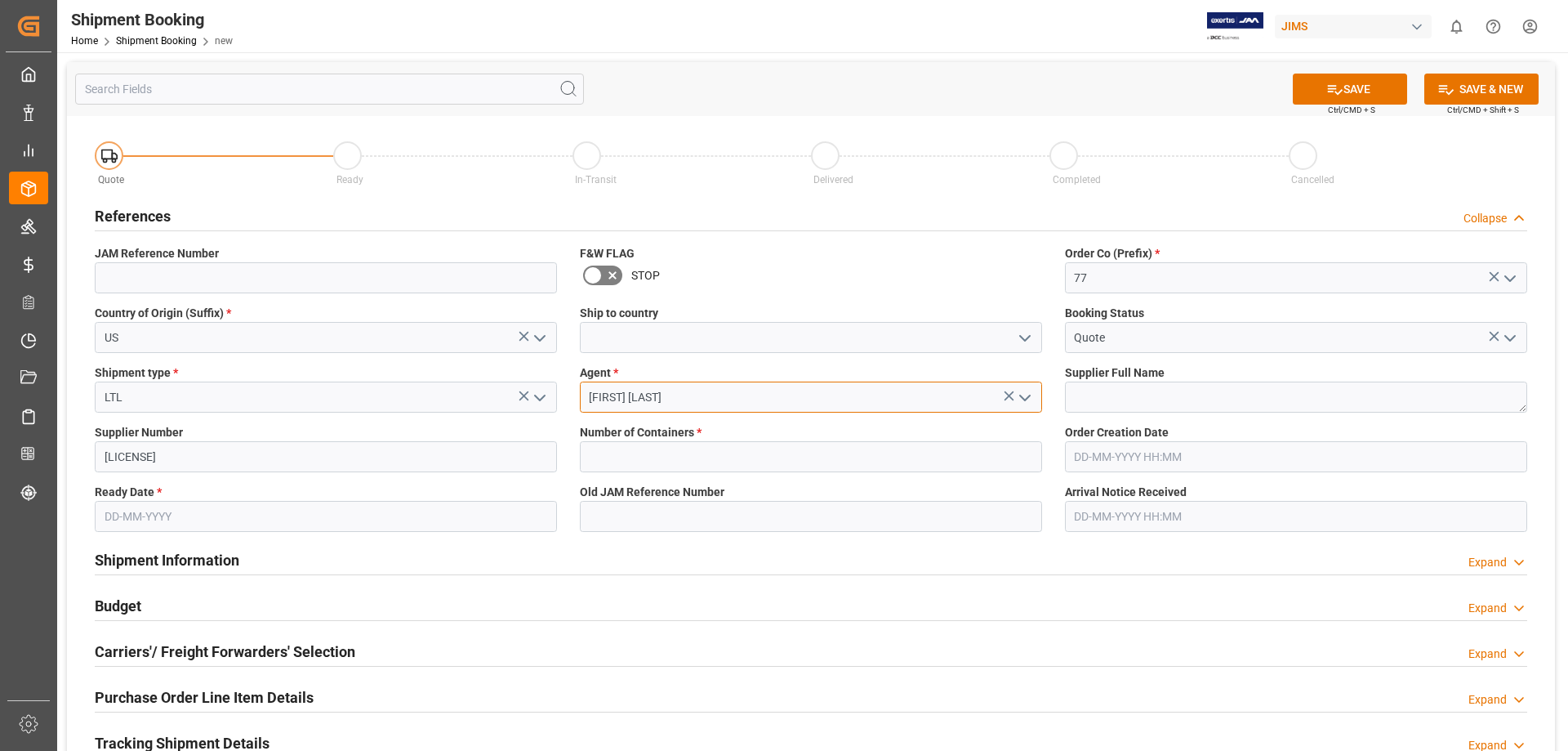 type on "[NAME] [NAME]" 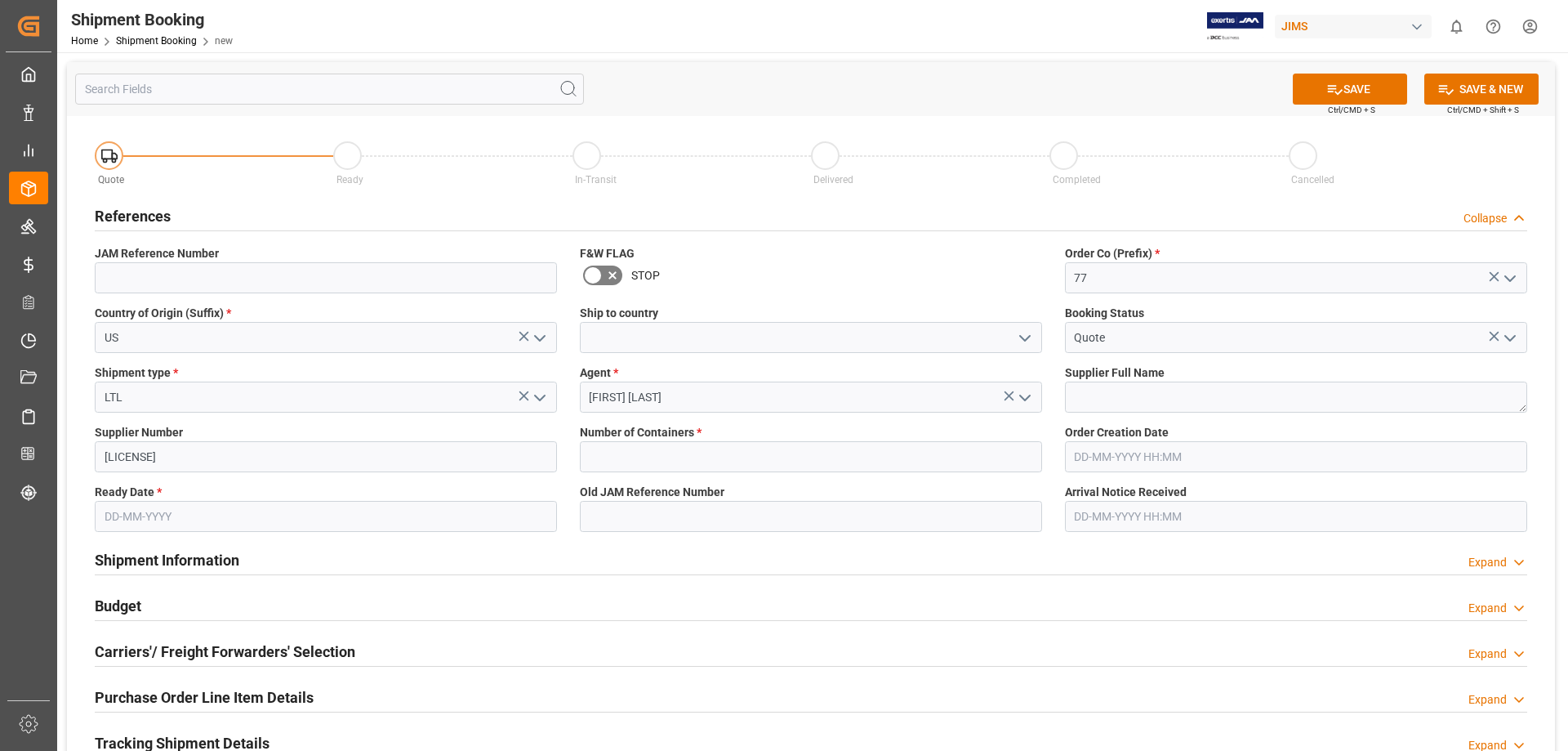 click at bounding box center [326, 516] 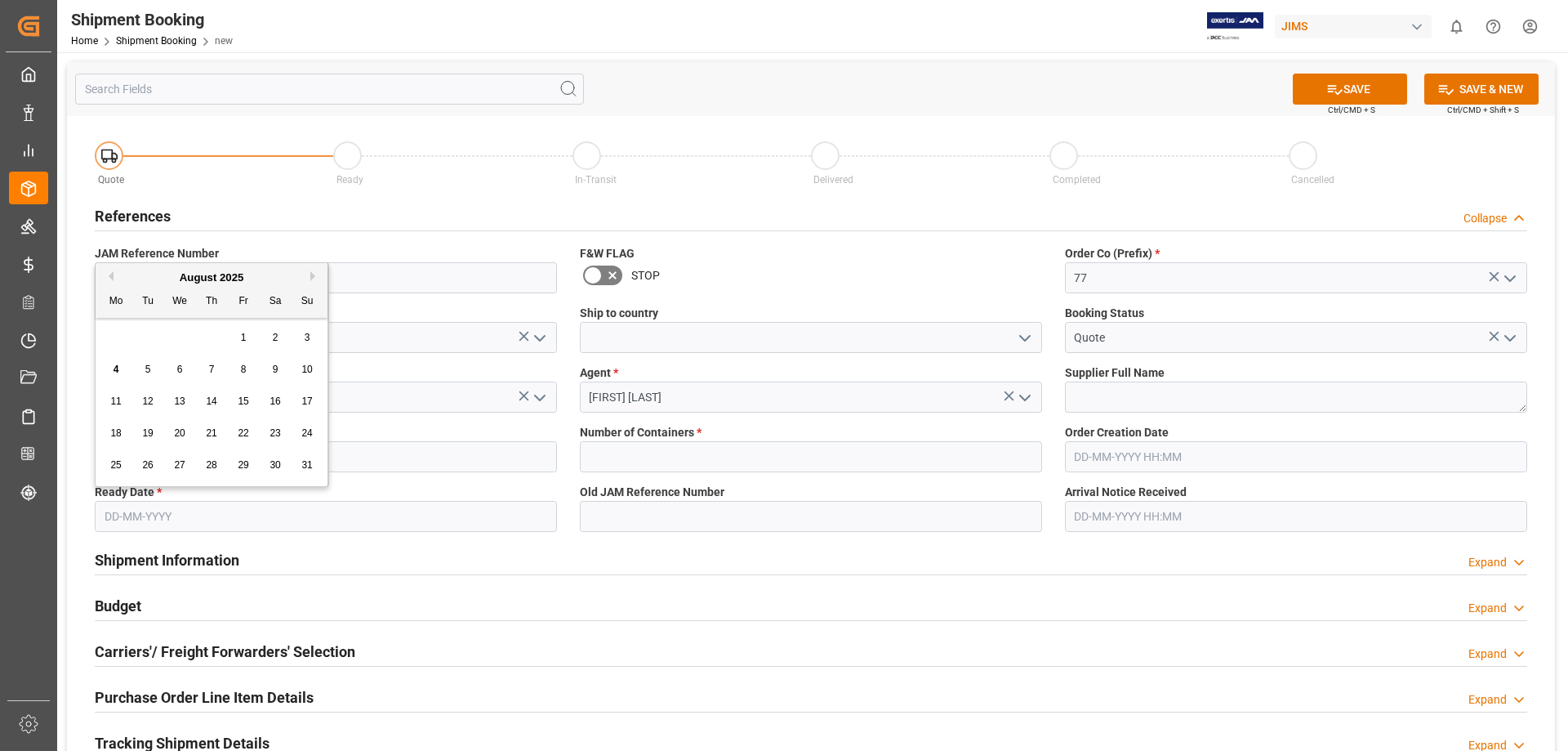 click on "20" at bounding box center (179, 433) 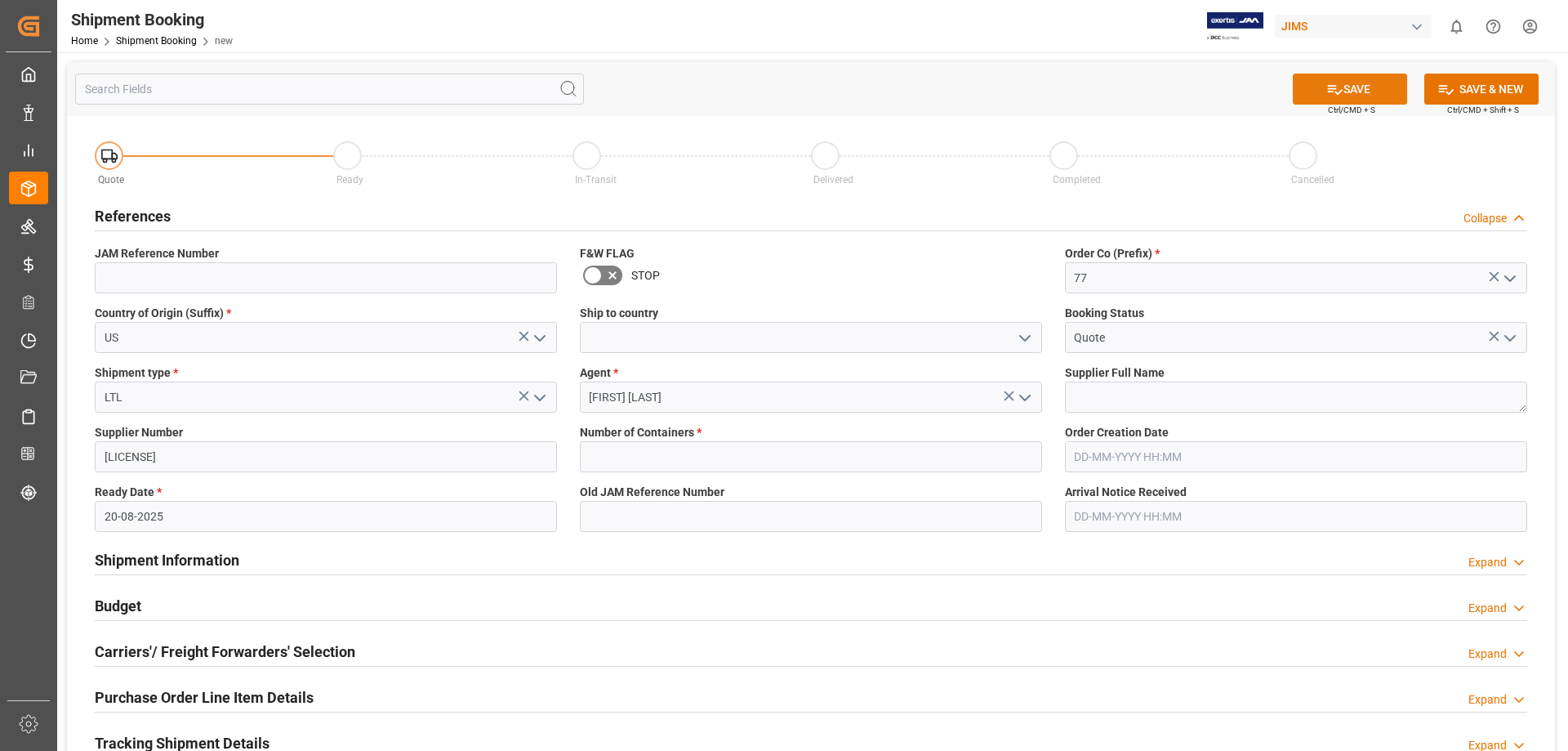 click on "SAVE" at bounding box center [1350, 89] 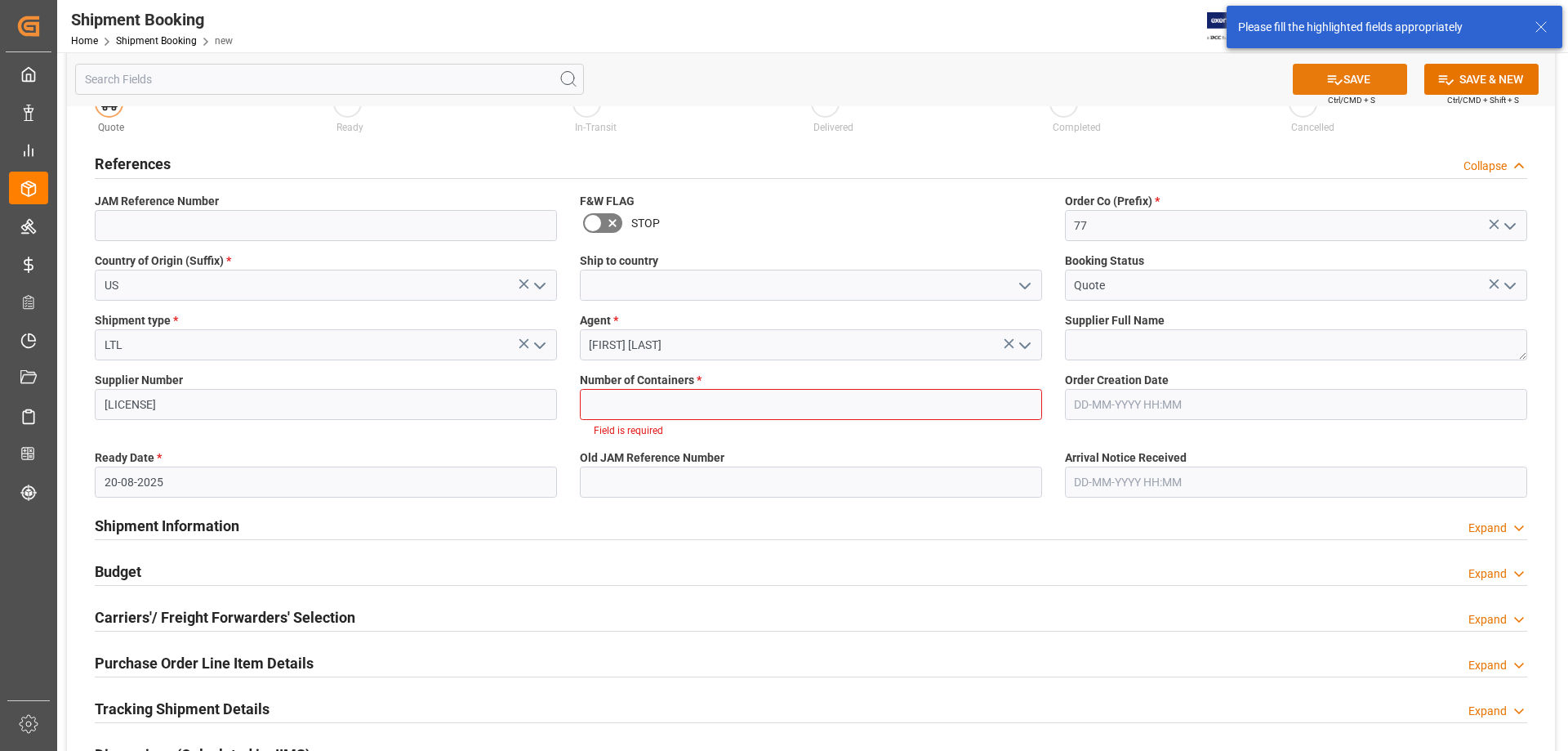 scroll, scrollTop: 55, scrollLeft: 0, axis: vertical 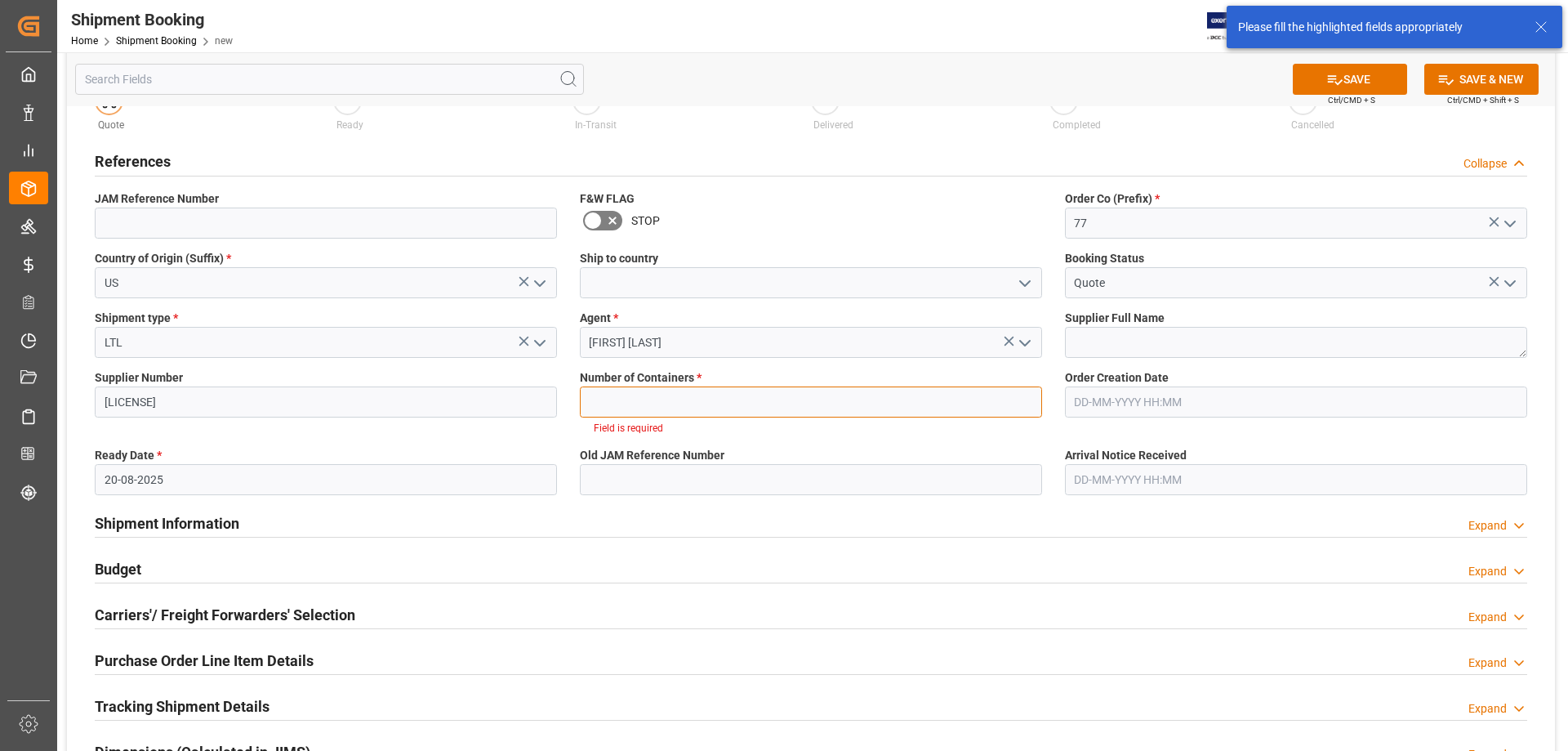 click at bounding box center [811, 402] 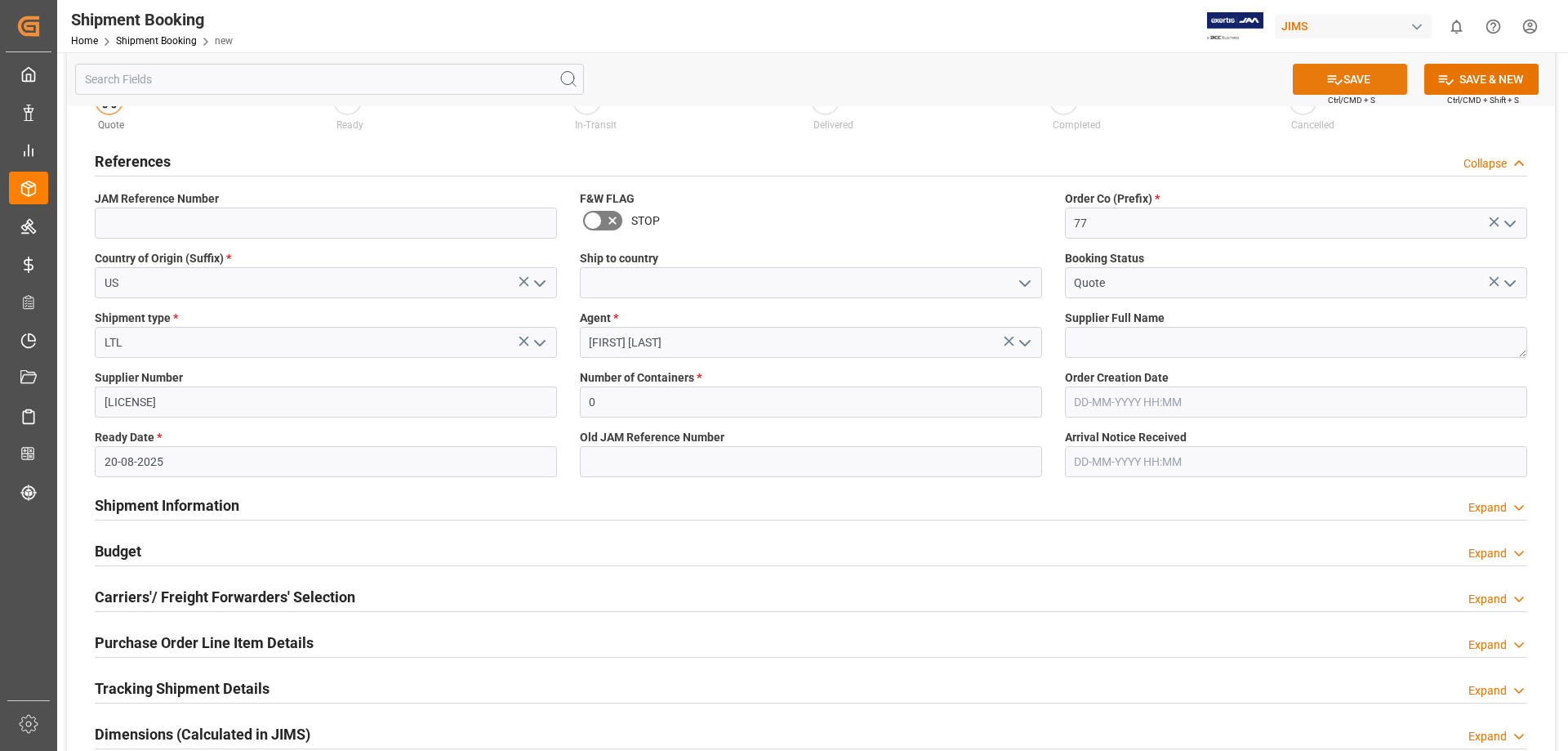 click on "SAVE" at bounding box center (1350, 79) 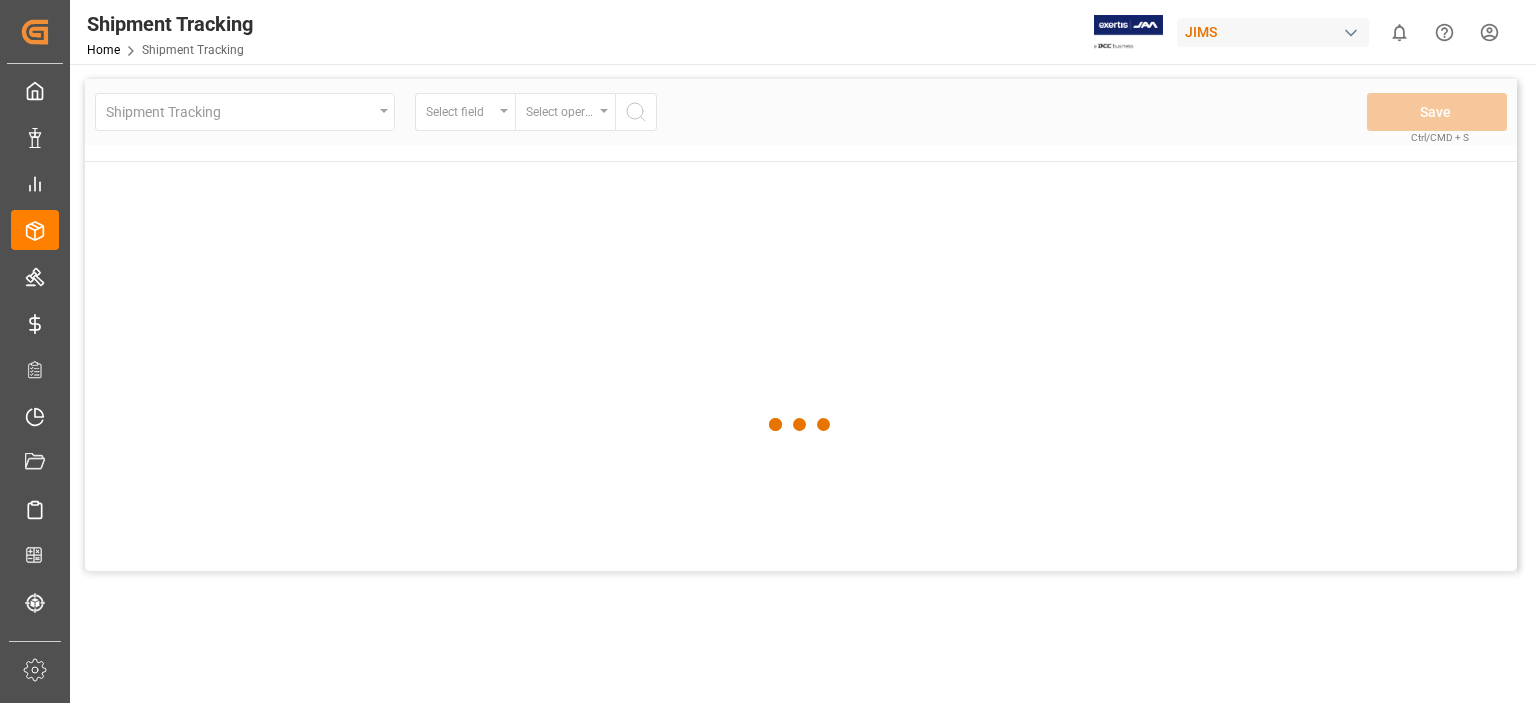 scroll, scrollTop: 0, scrollLeft: 0, axis: both 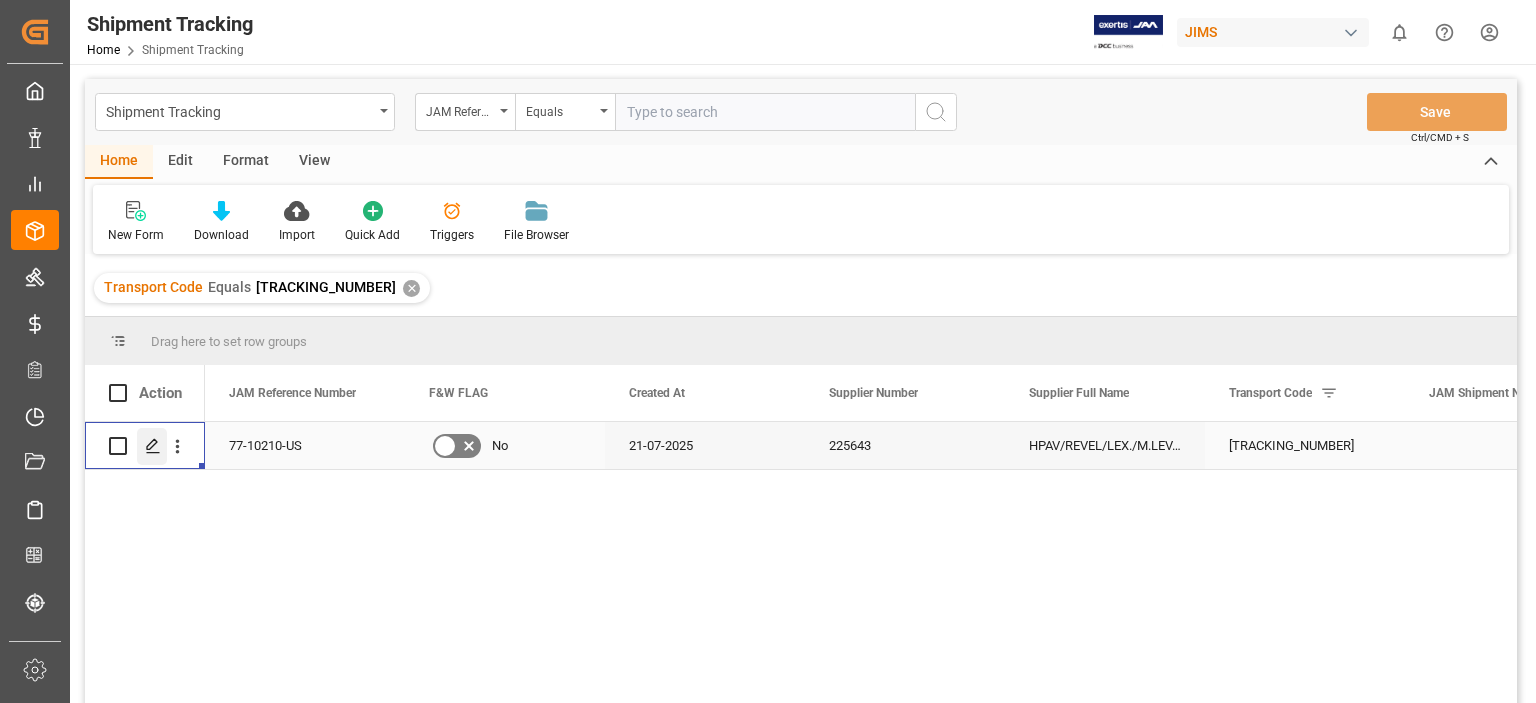 click 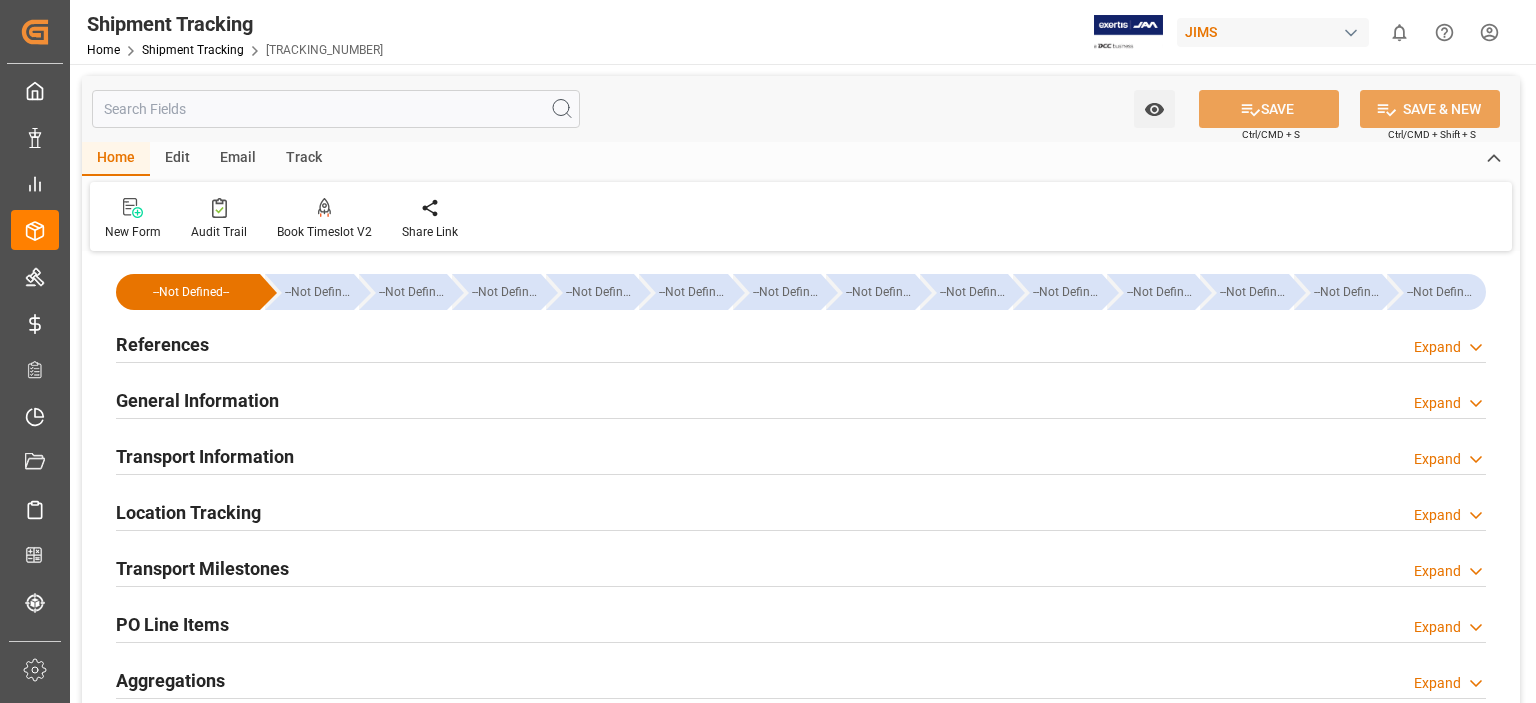 click on "Transport Milestones" at bounding box center [202, 568] 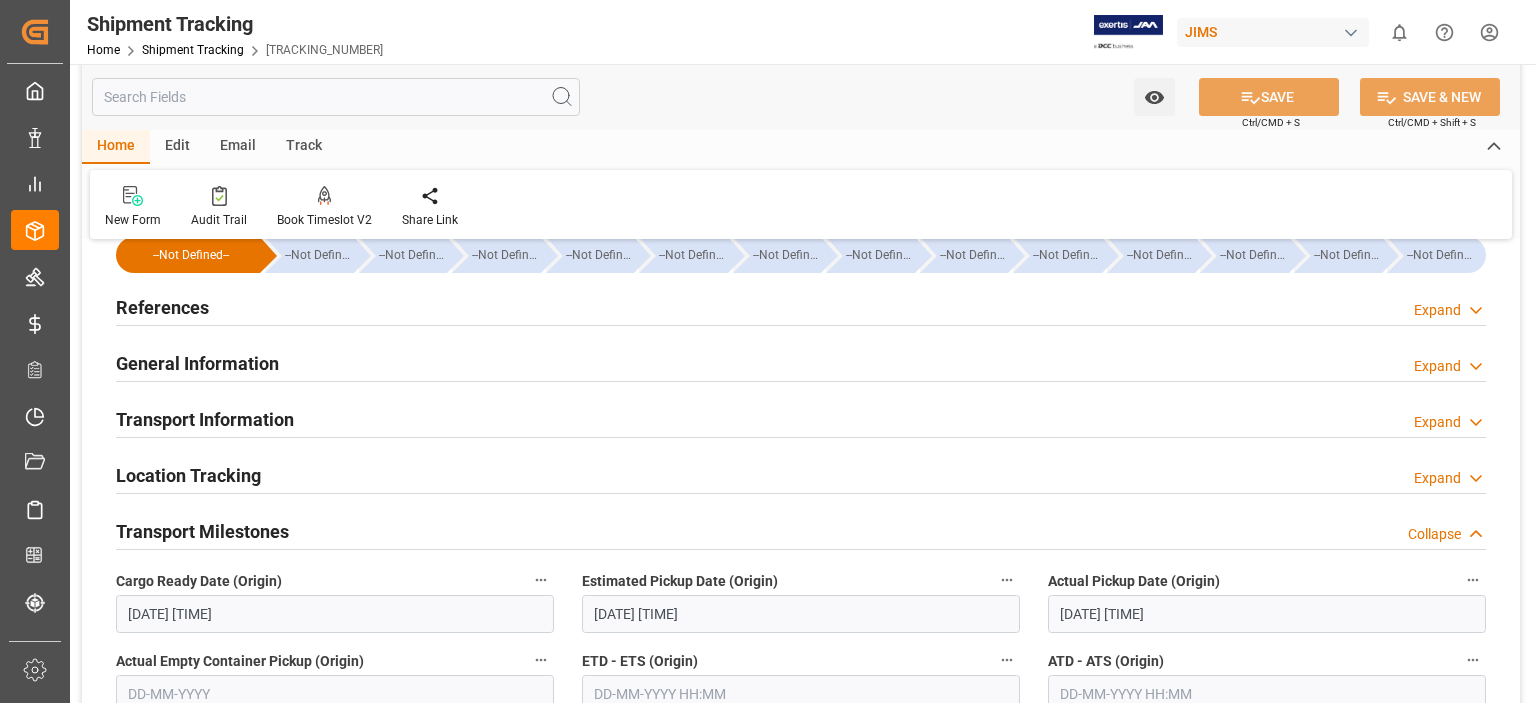 scroll, scrollTop: 0, scrollLeft: 0, axis: both 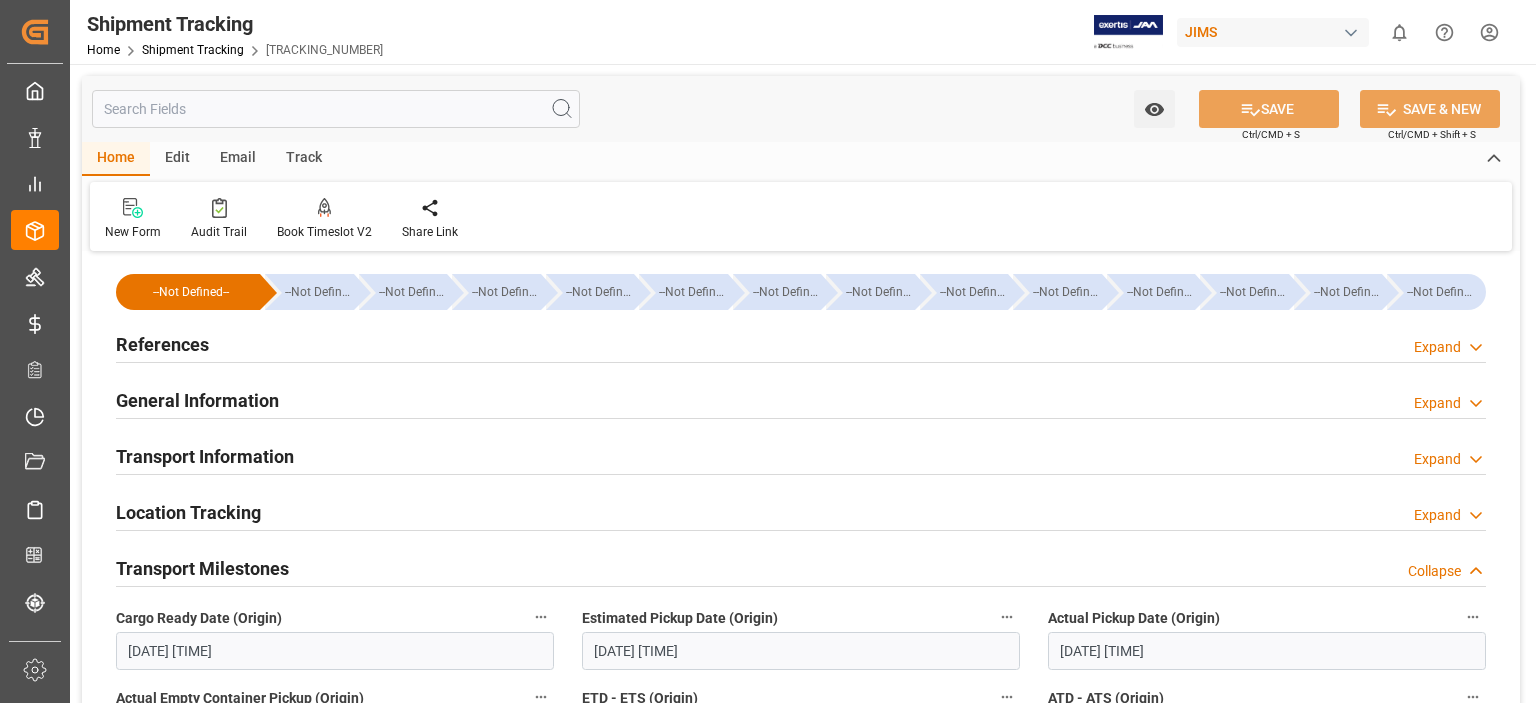 click on "Transport Information" at bounding box center [205, 456] 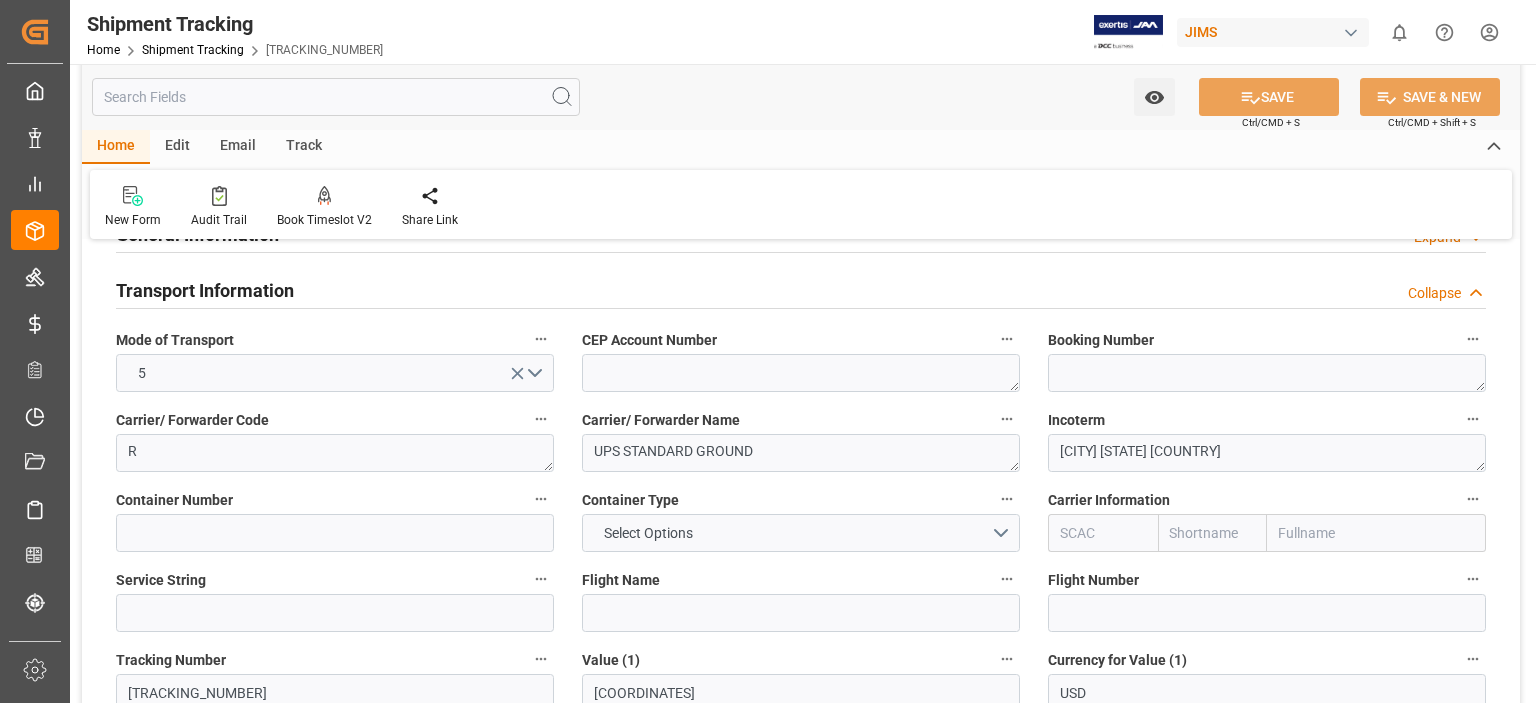 scroll, scrollTop: 0, scrollLeft: 0, axis: both 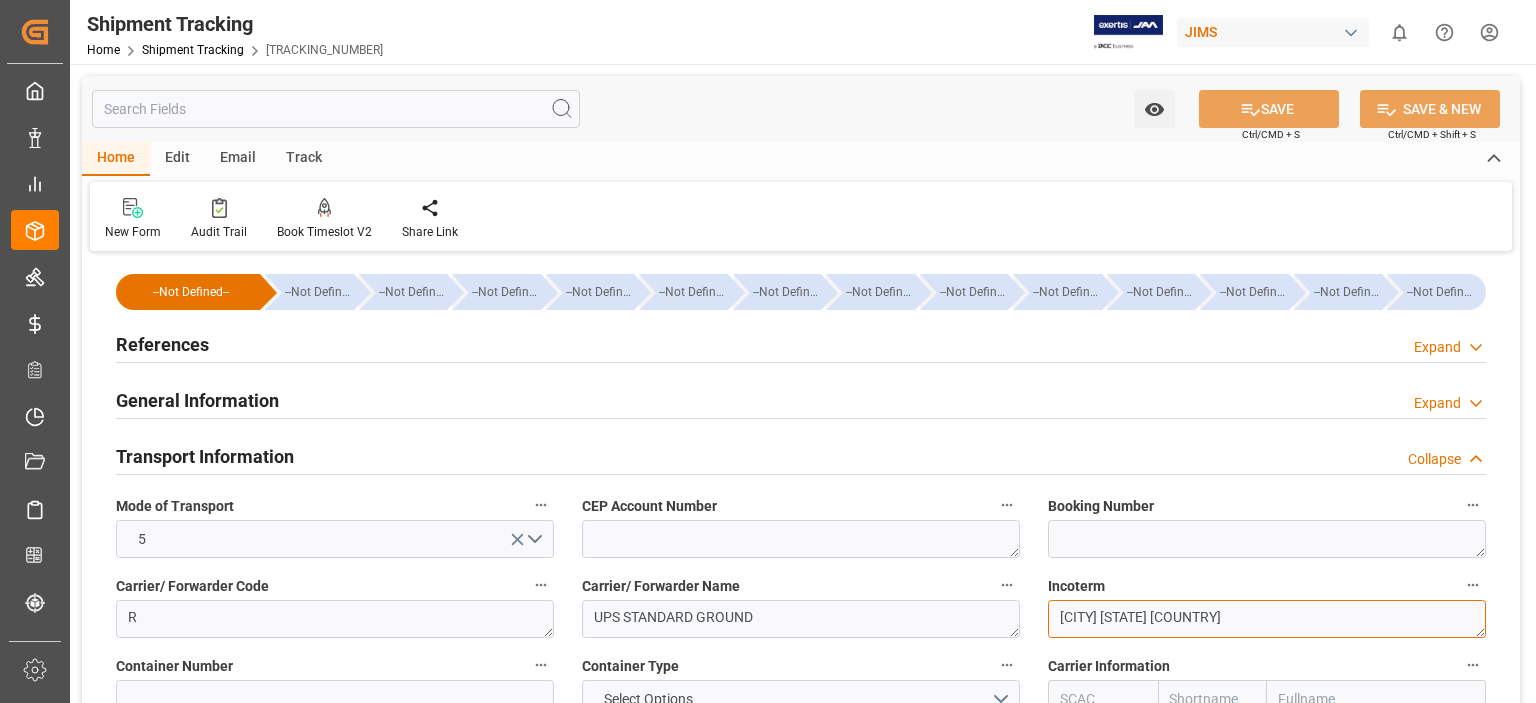 click on "EXW East Syracuse NY US" at bounding box center [1267, 619] 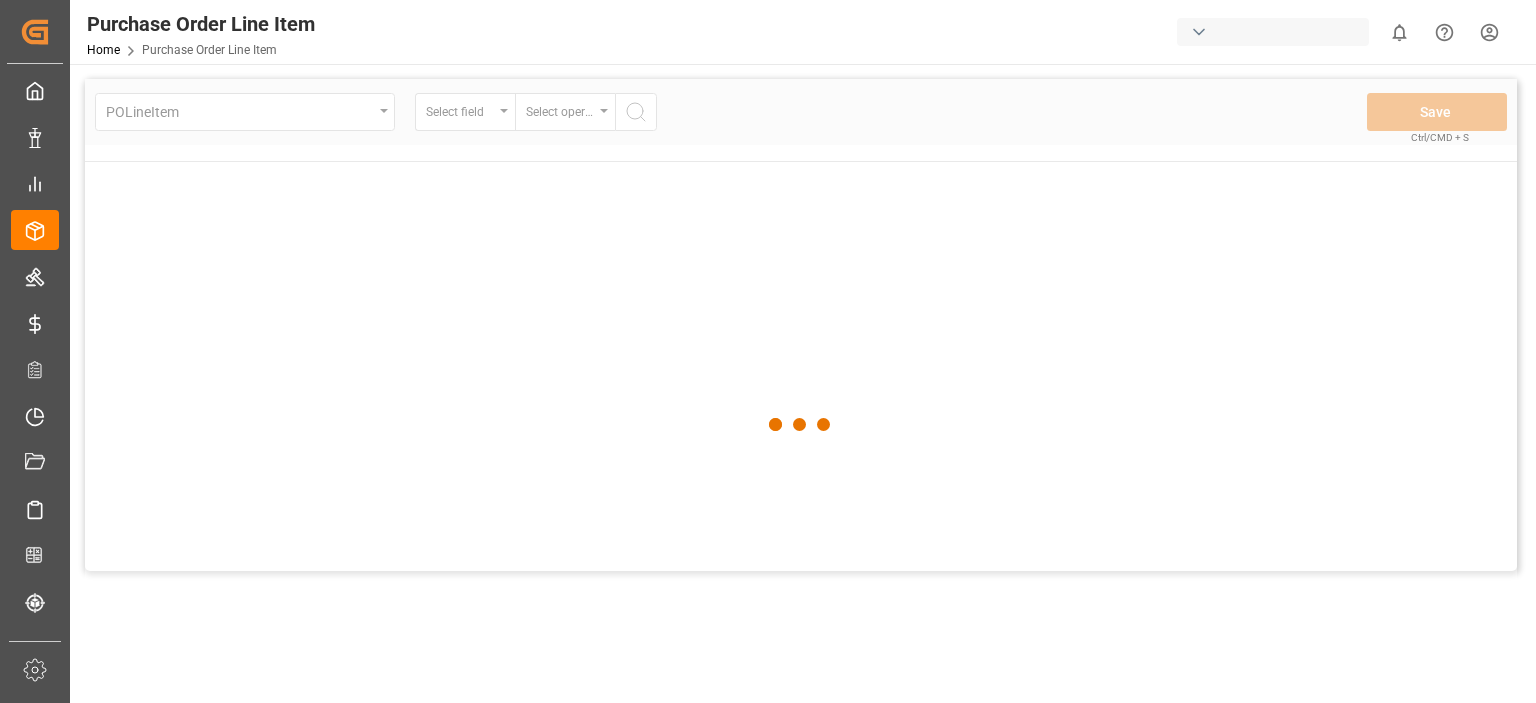 scroll, scrollTop: 0, scrollLeft: 0, axis: both 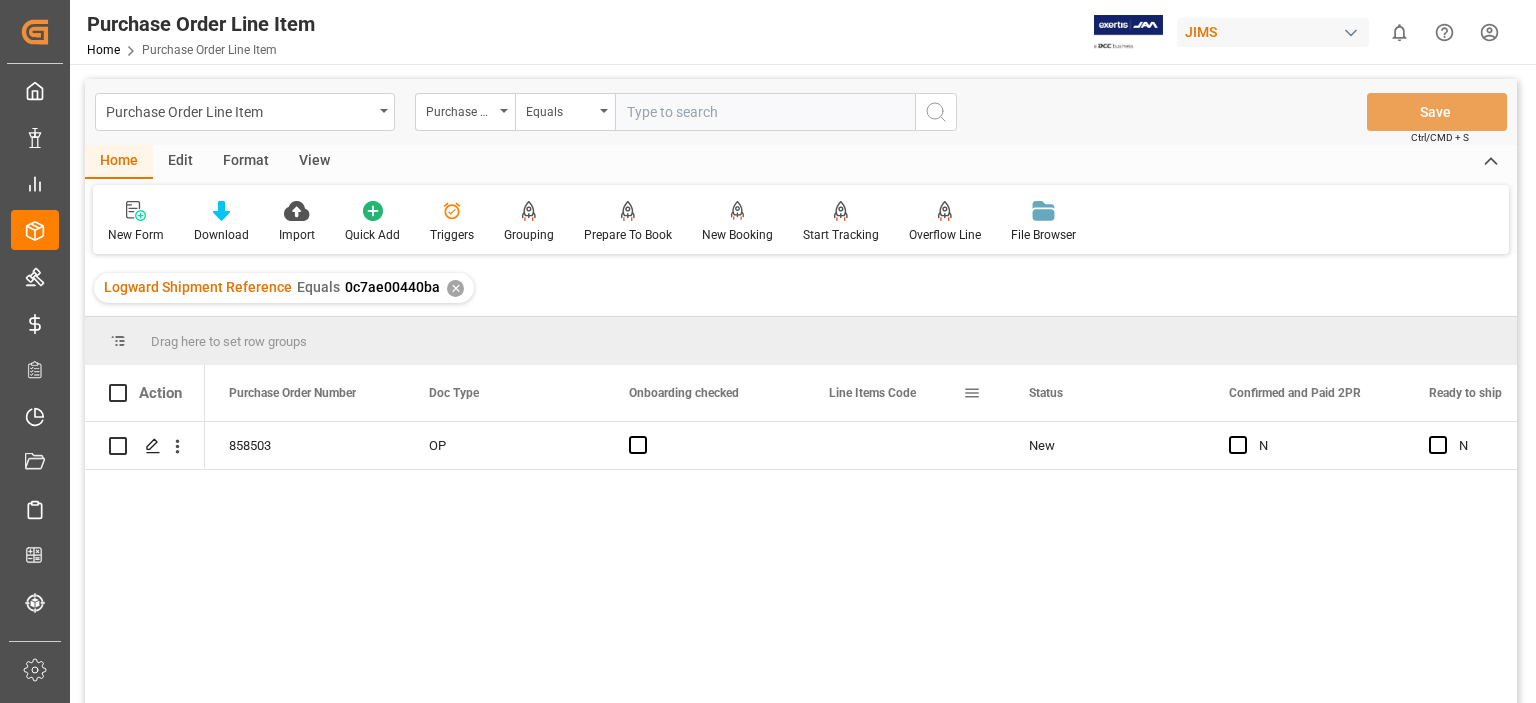 click at bounding box center (972, 393) 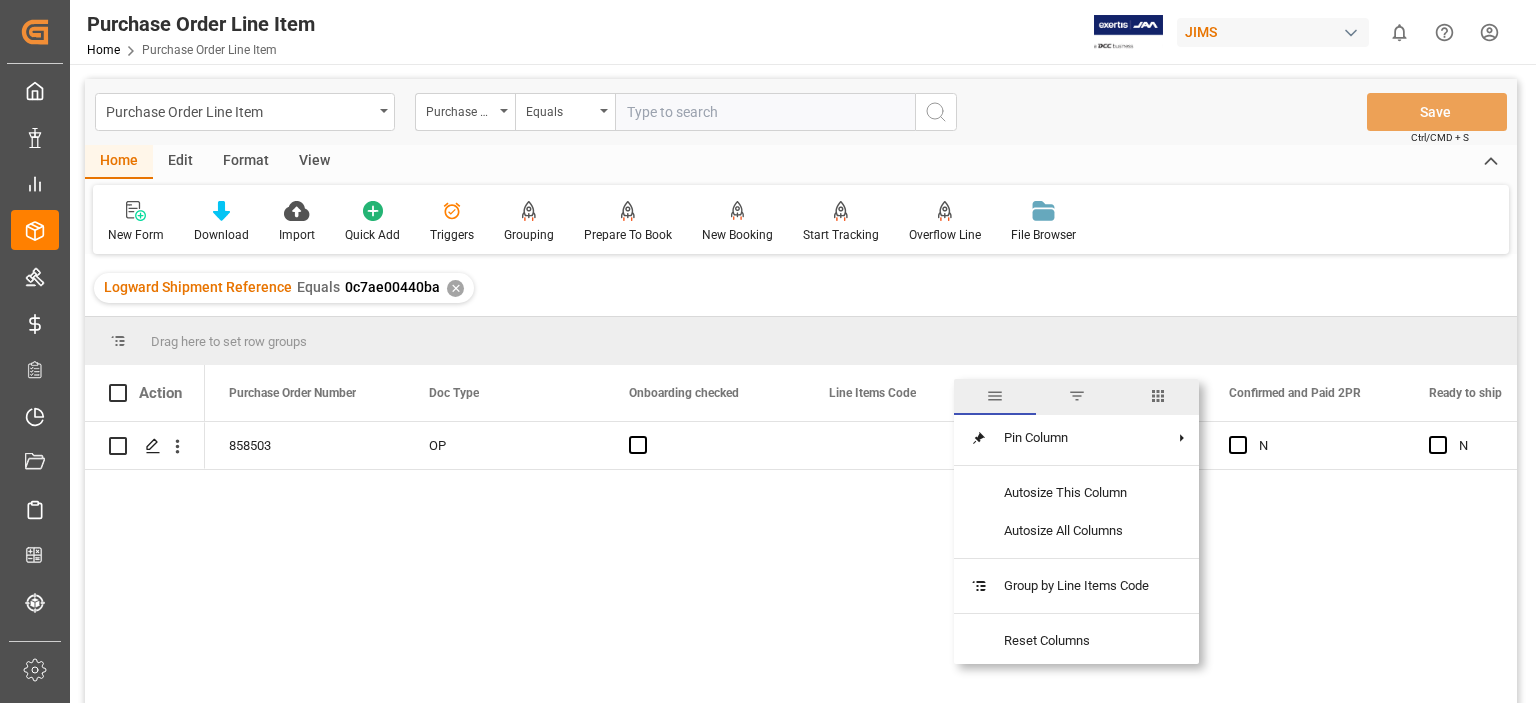 click at bounding box center (1158, 396) 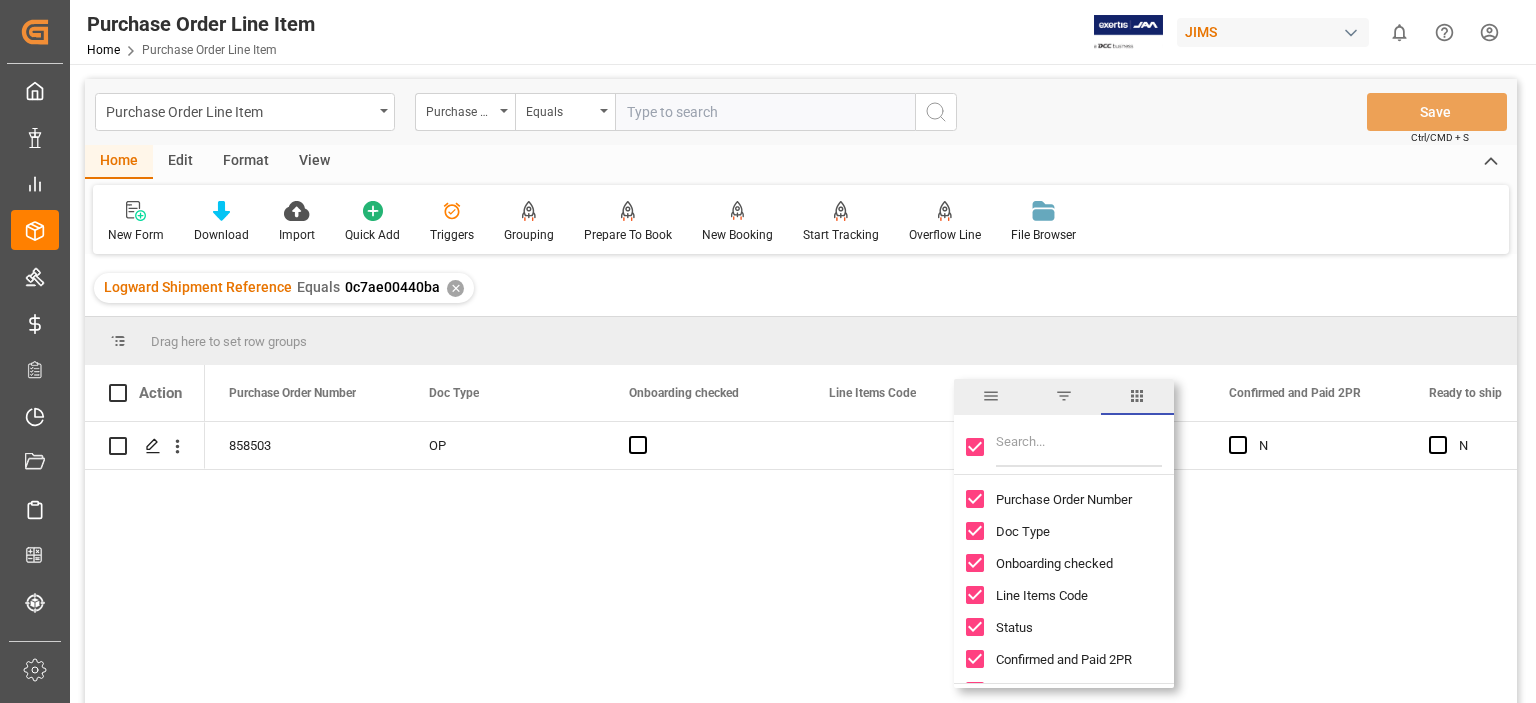 click at bounding box center (975, 447) 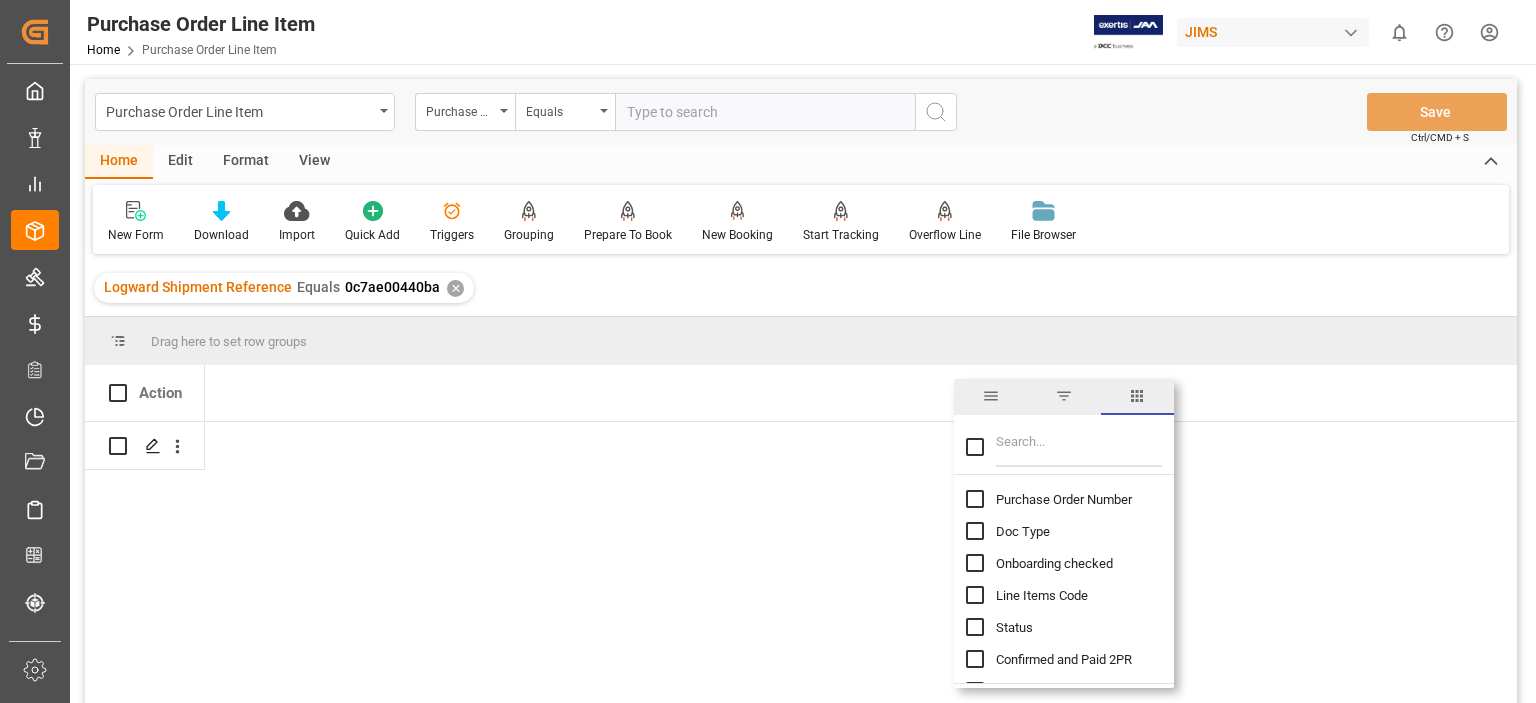 click at bounding box center (1079, 447) 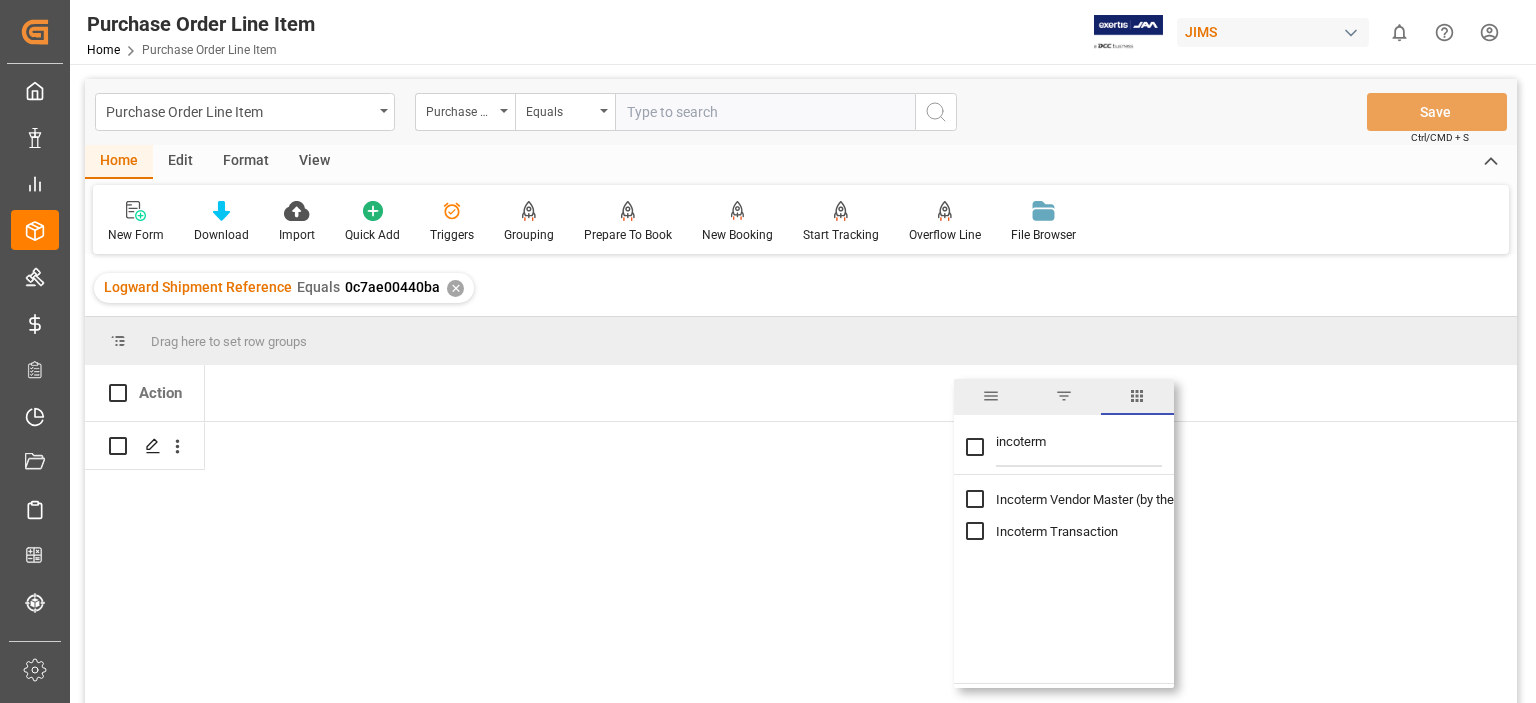 click at bounding box center (975, 447) 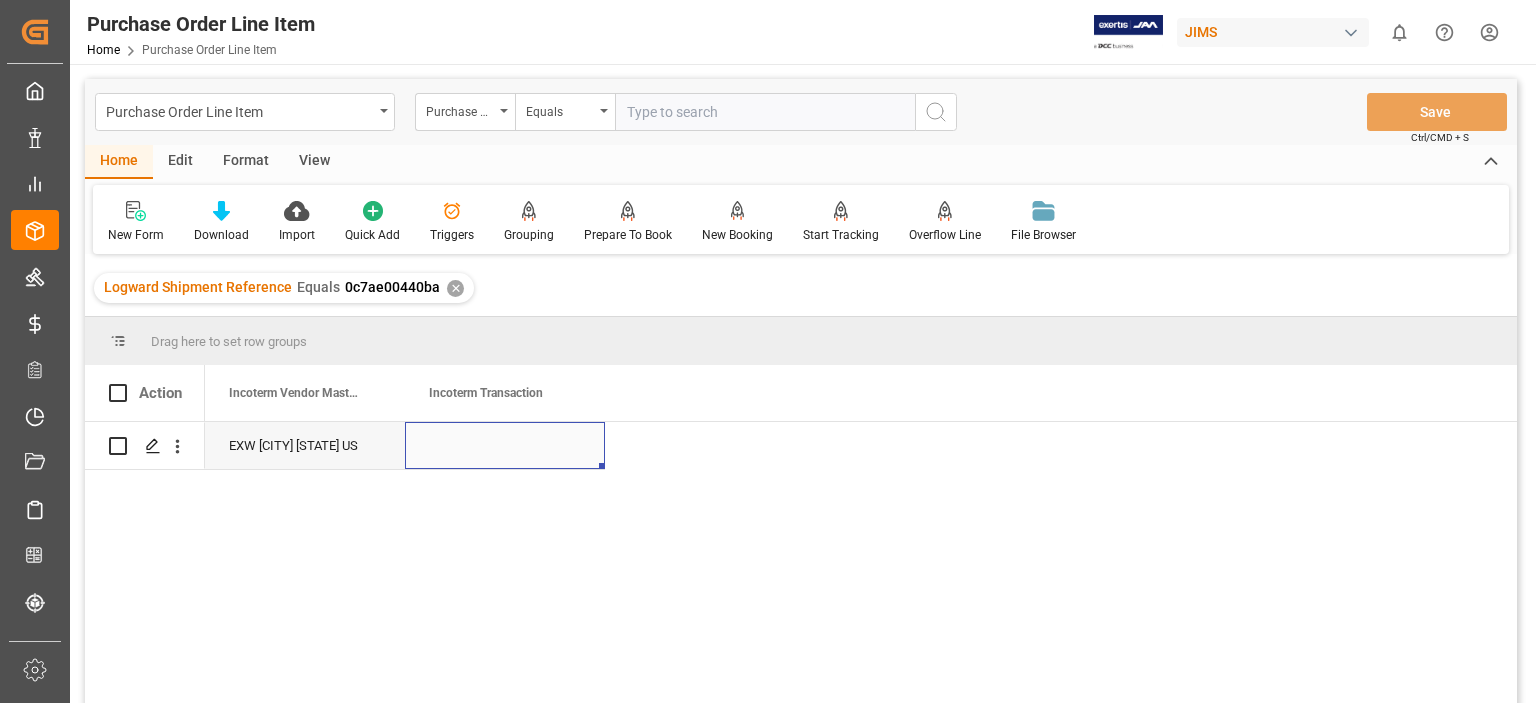 click at bounding box center [505, 445] 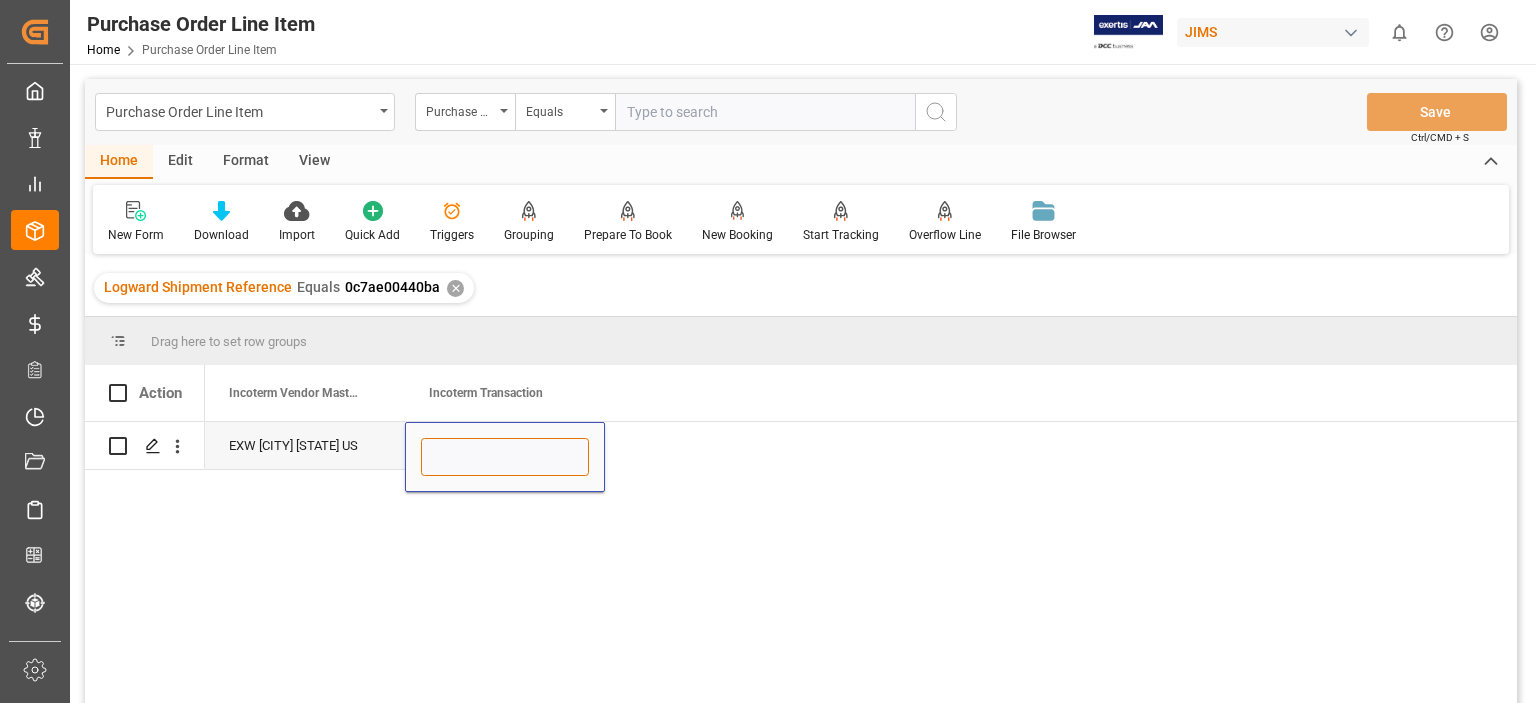 click at bounding box center (505, 457) 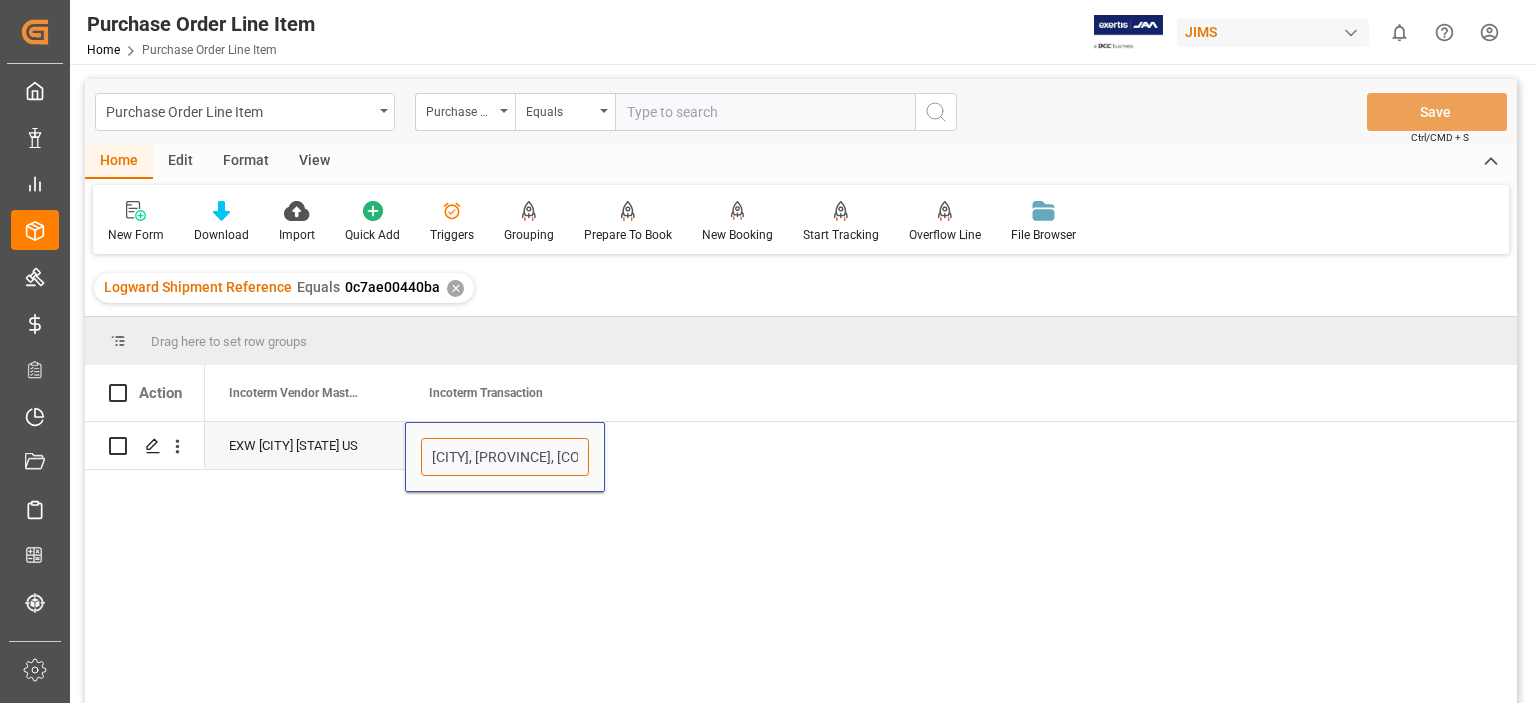 scroll, scrollTop: 0, scrollLeft: 52, axis: horizontal 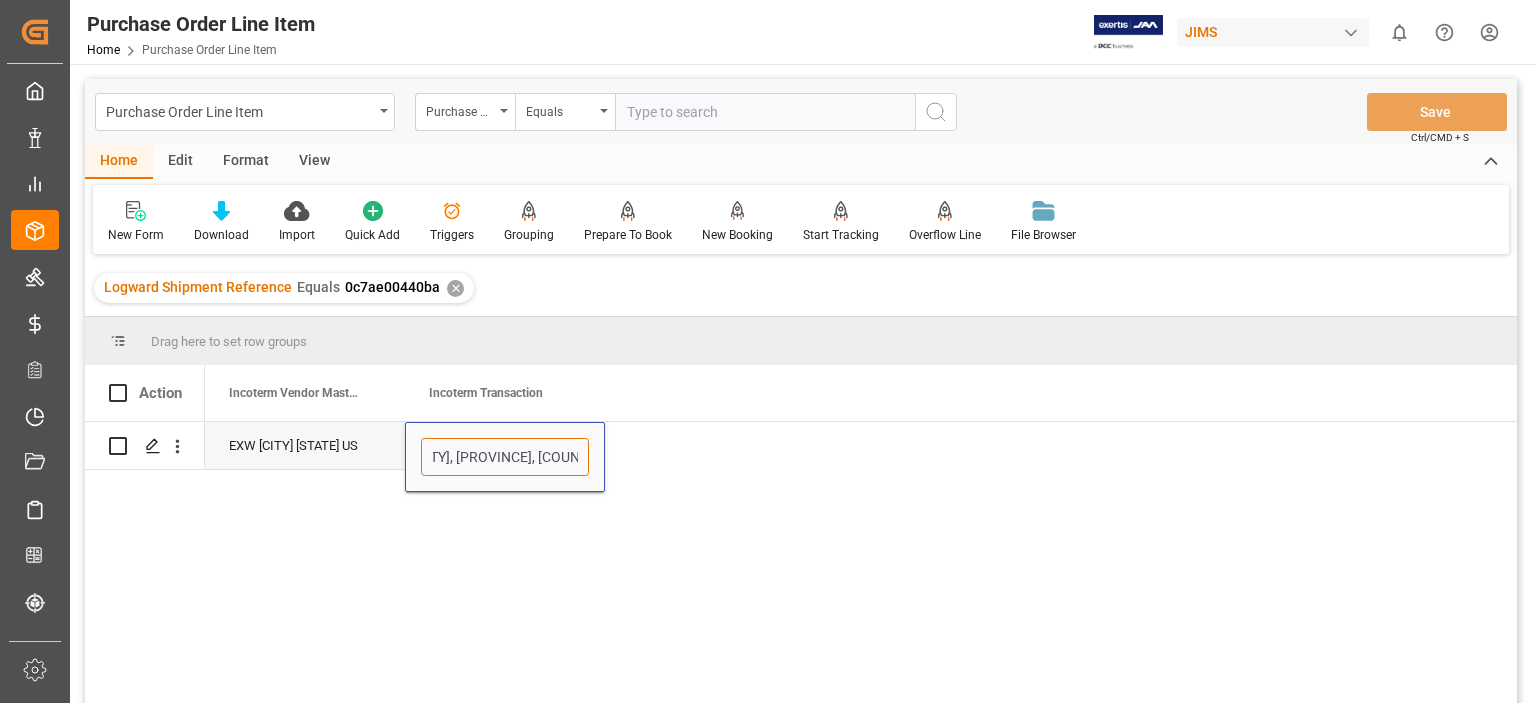 type on "[CITY], [STATE], [COUNTRY]" 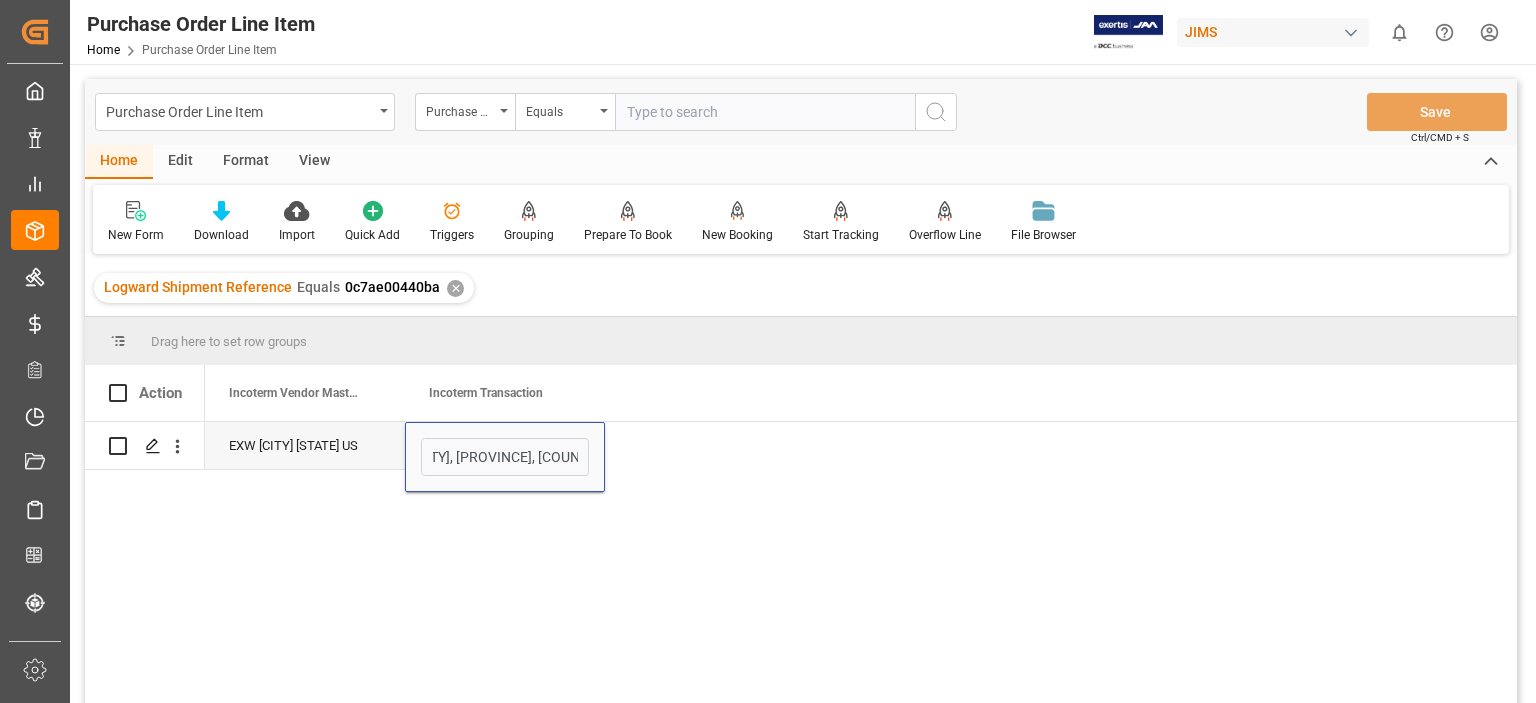 scroll, scrollTop: 0, scrollLeft: 0, axis: both 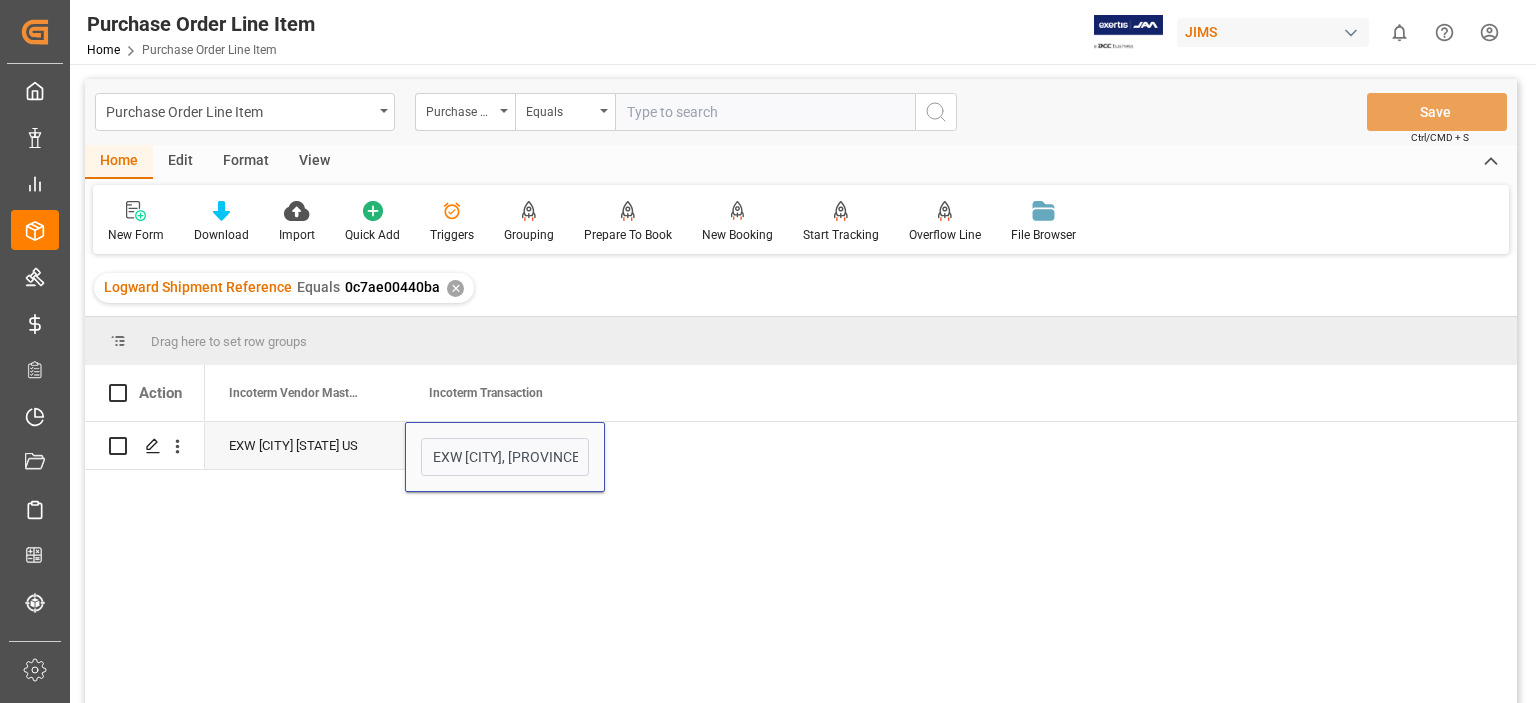 click on "EXW East Syracuse NY US EXW BAIE D'URFE, QC, CANADA" at bounding box center [861, 569] 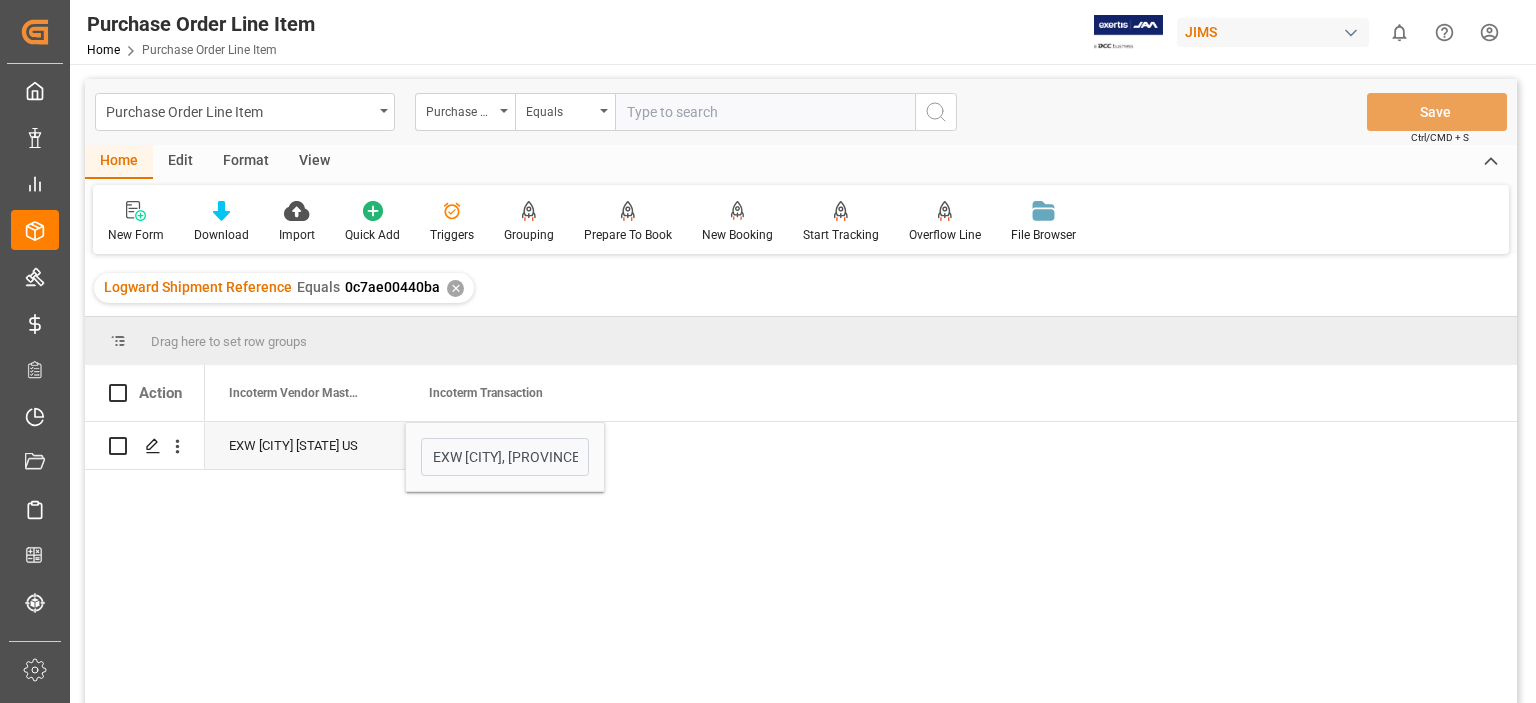 click on "EXW East Syracuse NY US" at bounding box center [305, 445] 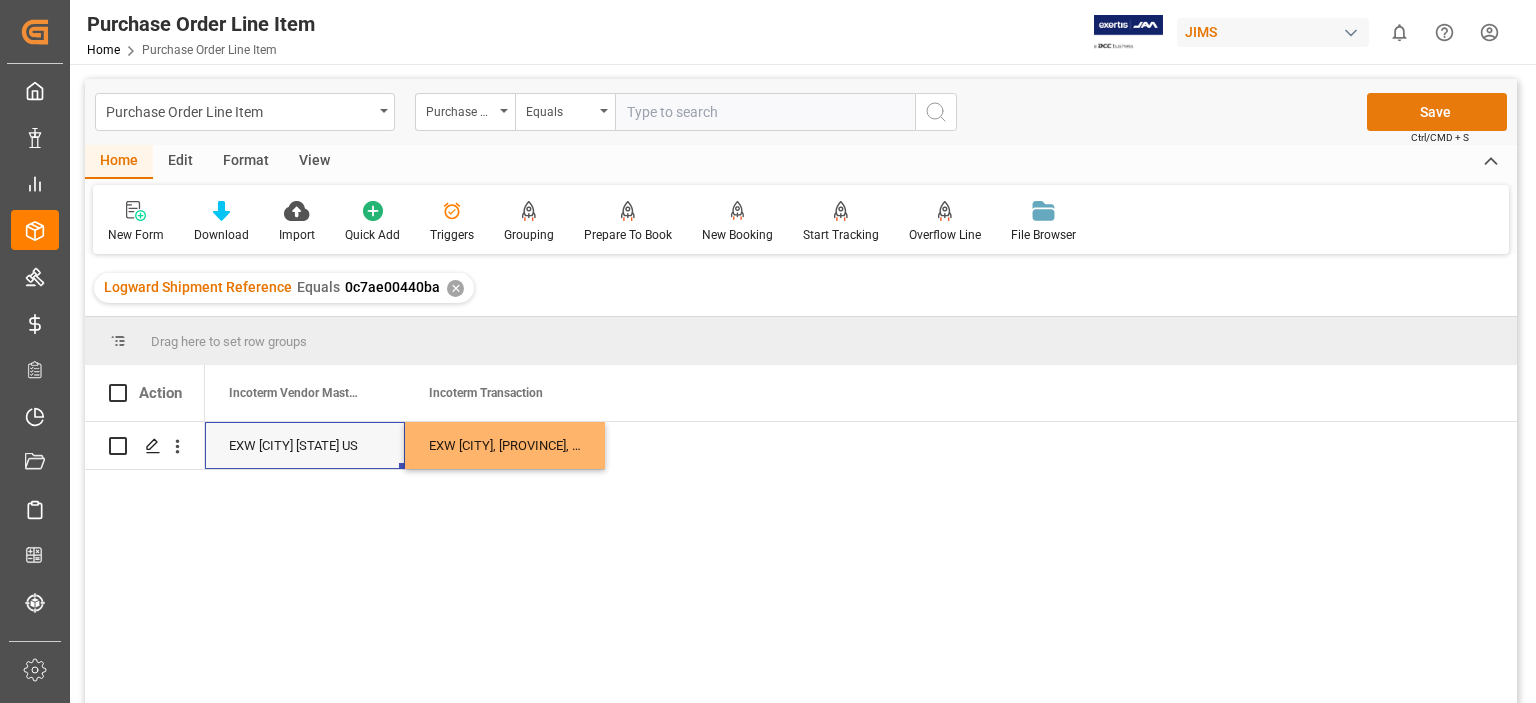 click on "Save" at bounding box center [1437, 112] 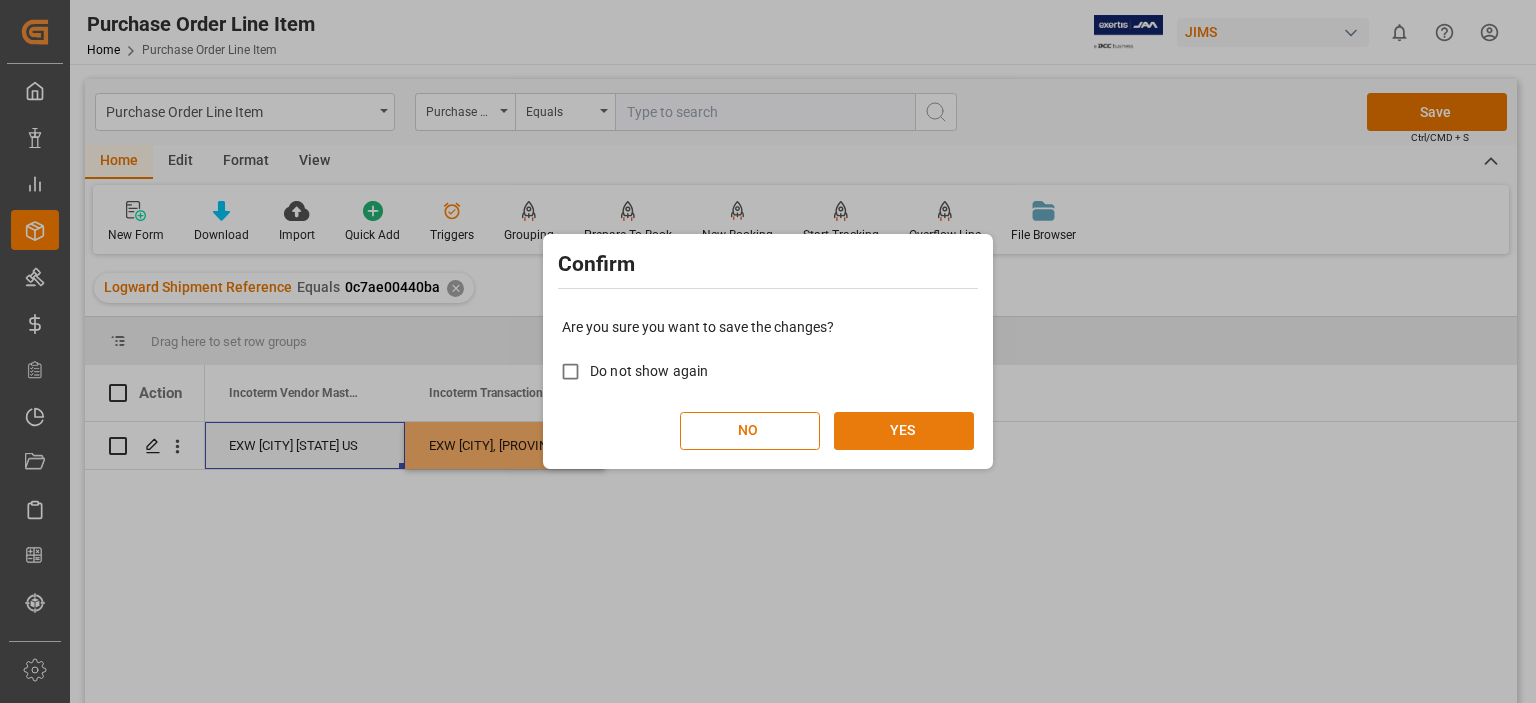 click on "NO YES" at bounding box center (768, 431) 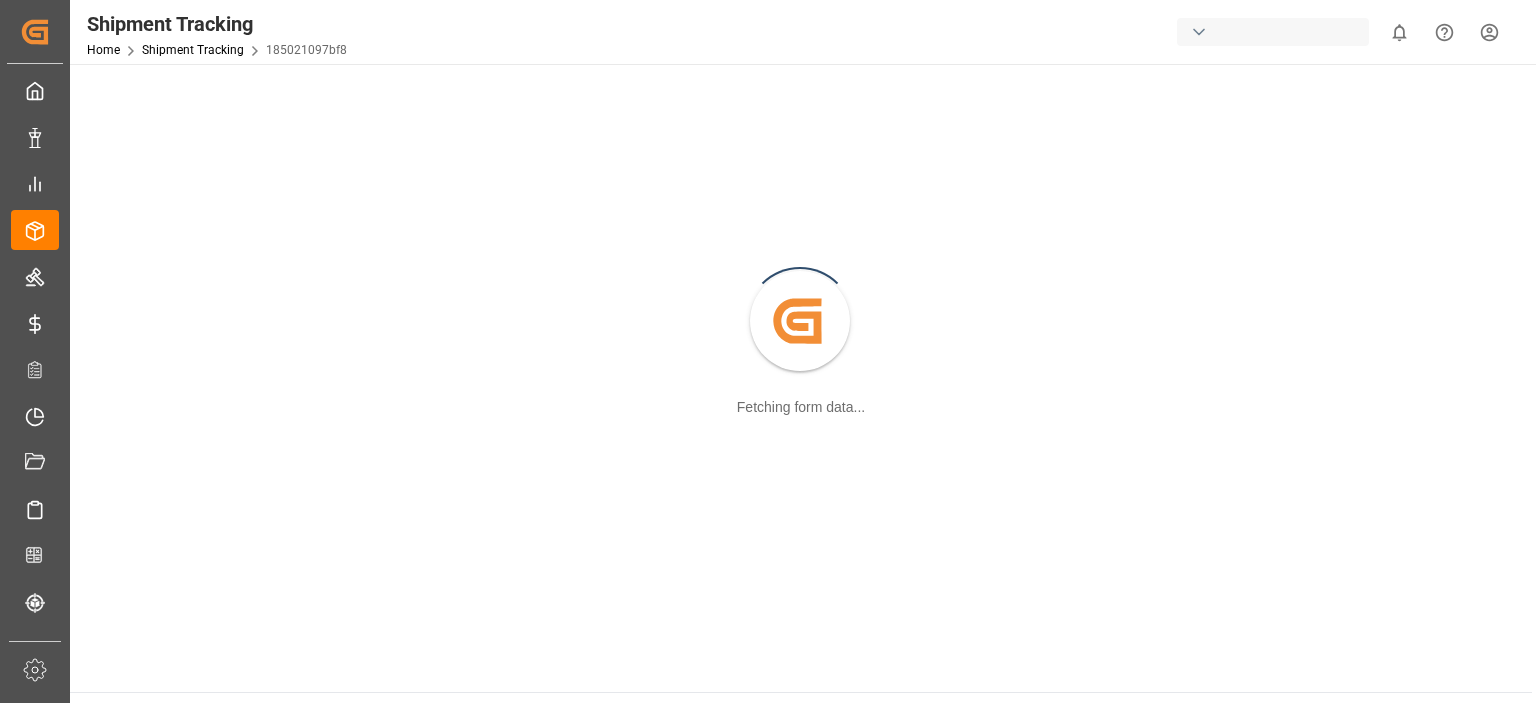 scroll, scrollTop: 0, scrollLeft: 0, axis: both 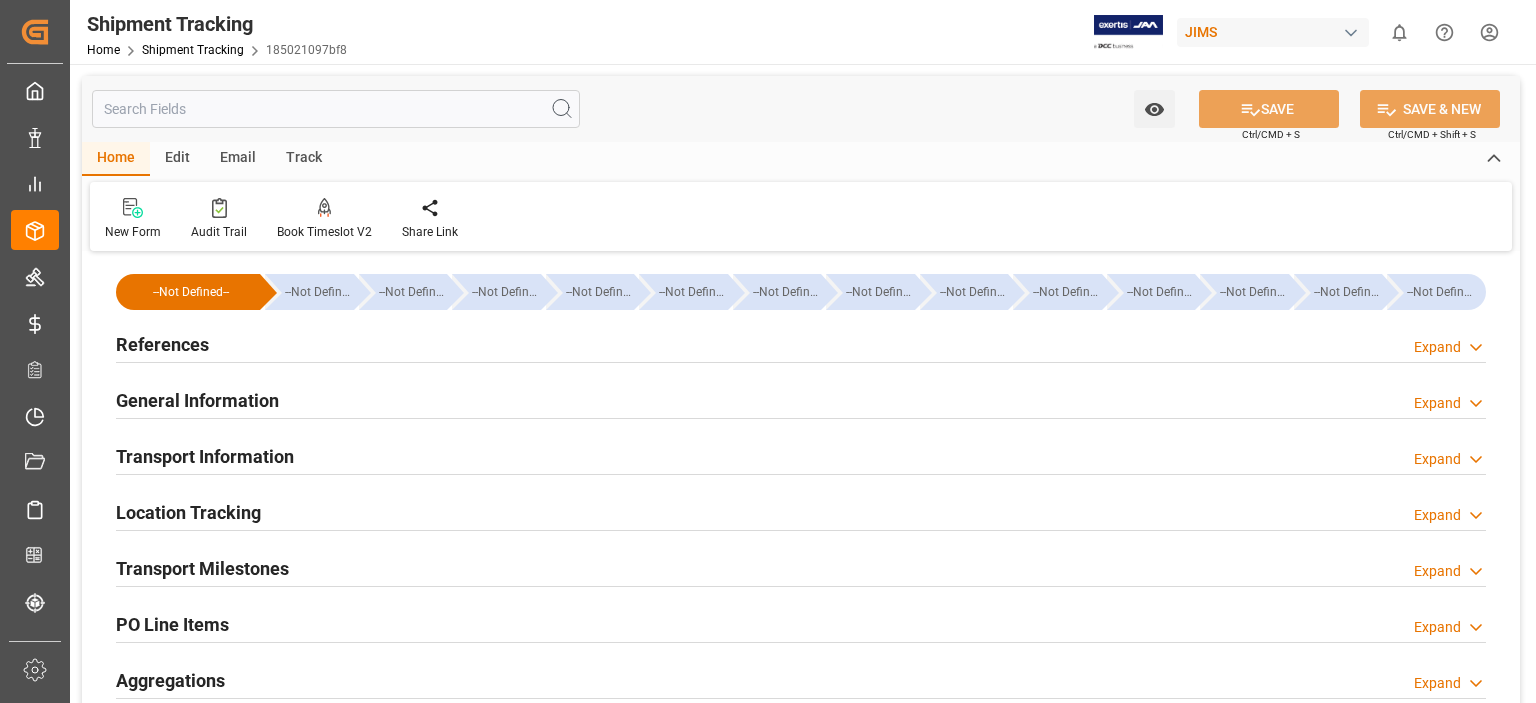 type on "21-07-2025" 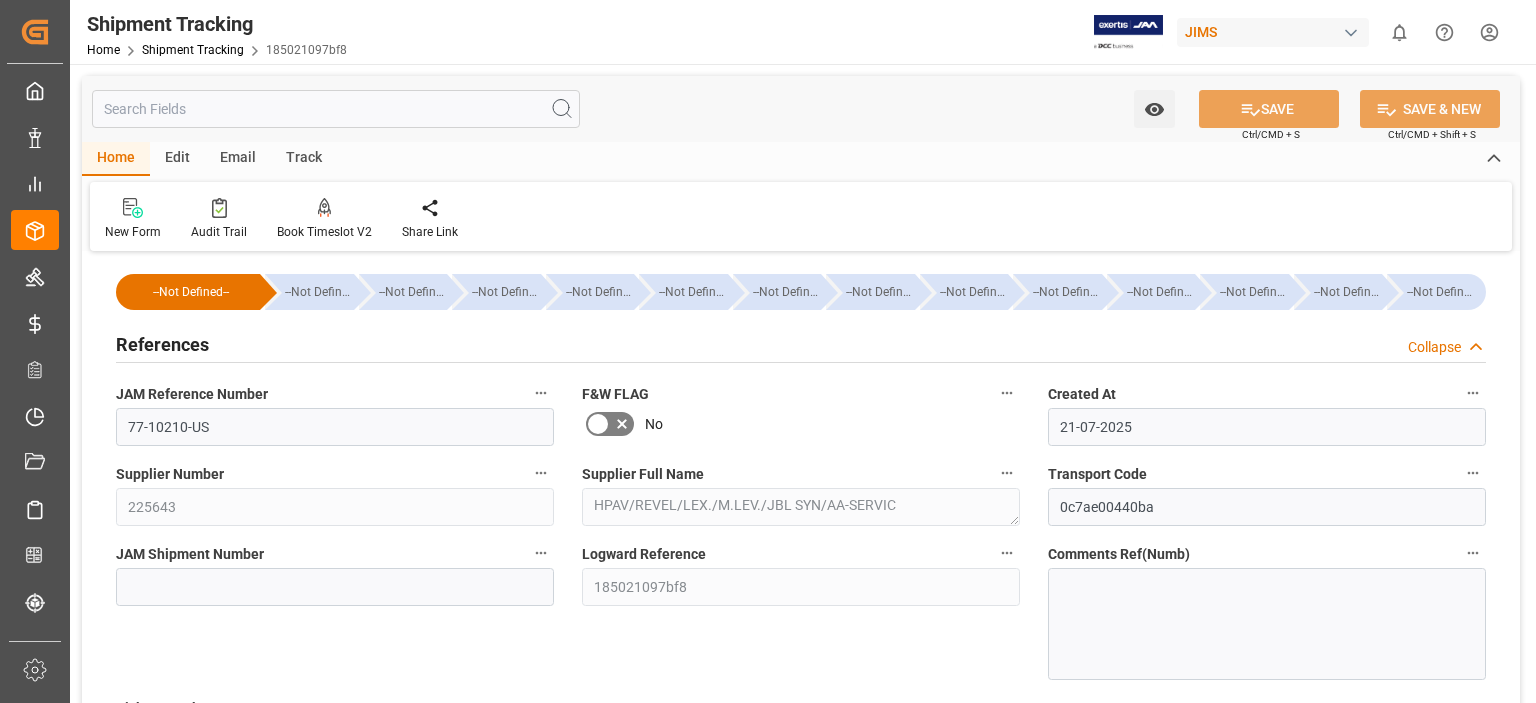 click on "References" at bounding box center [162, 344] 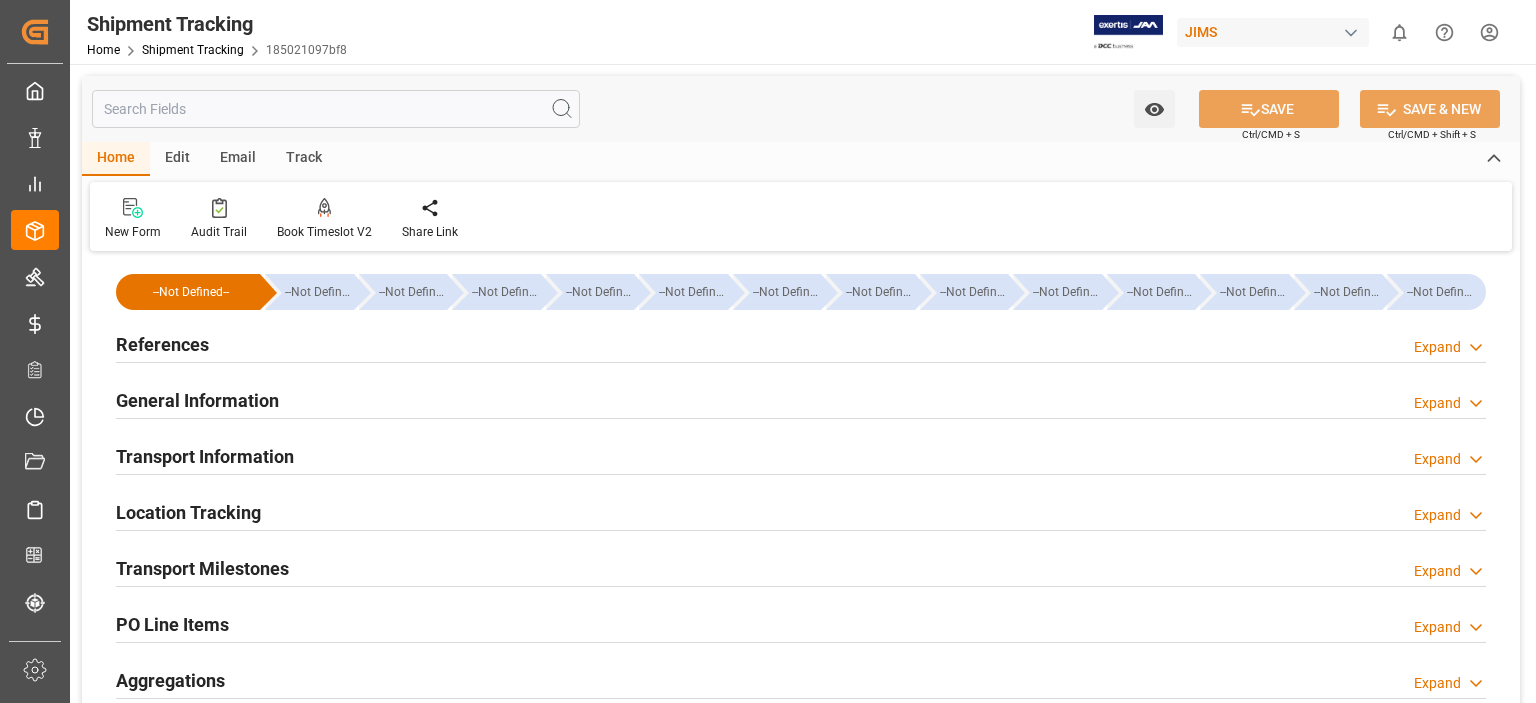 click on "Transport Information" at bounding box center (205, 456) 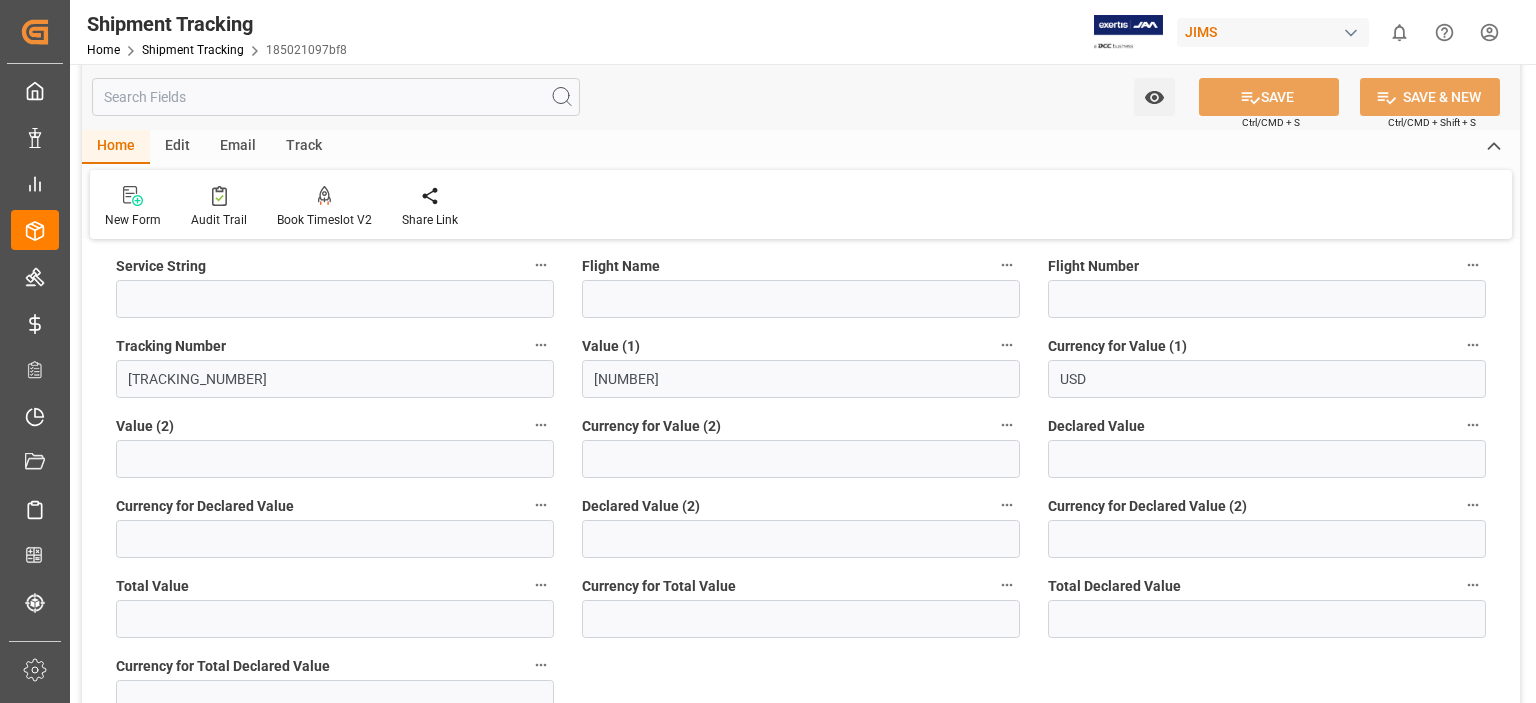 scroll, scrollTop: 0, scrollLeft: 0, axis: both 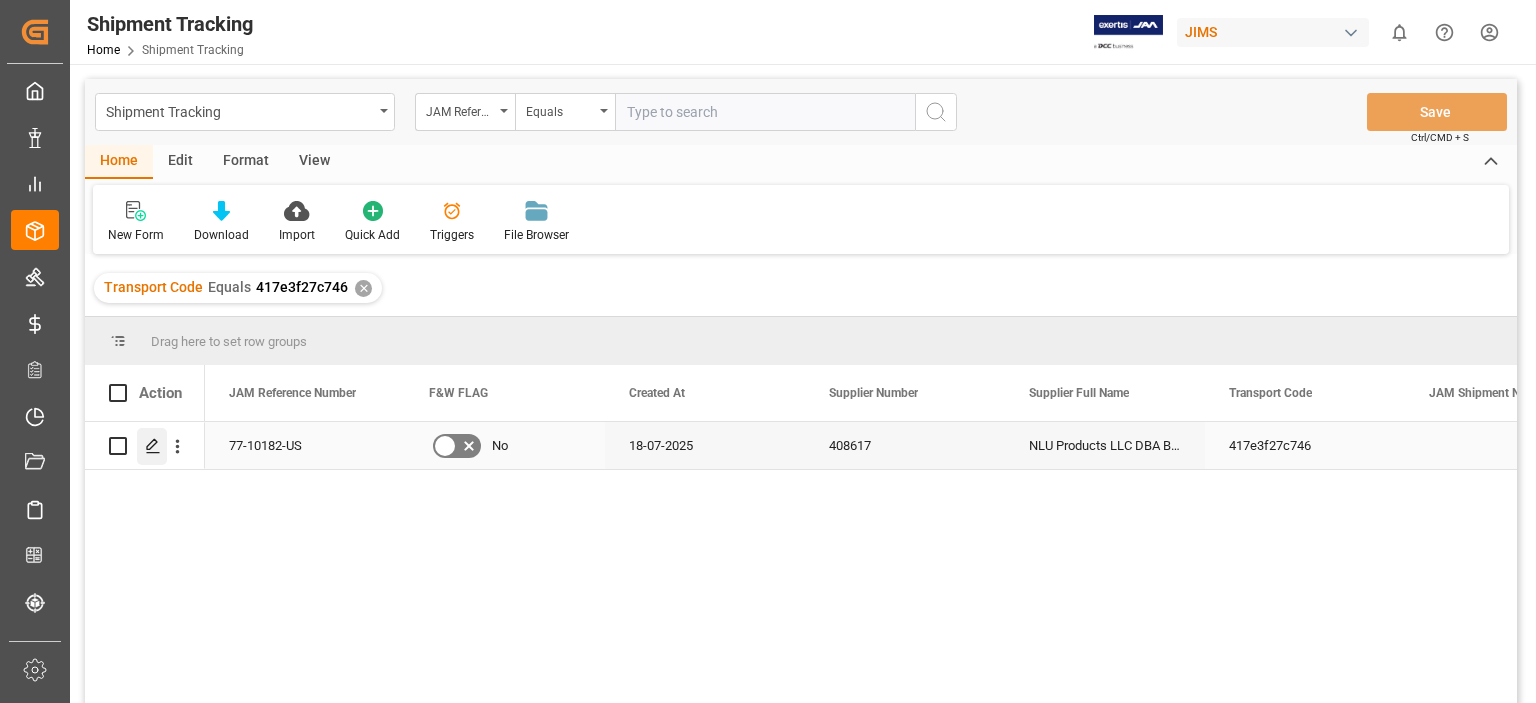click 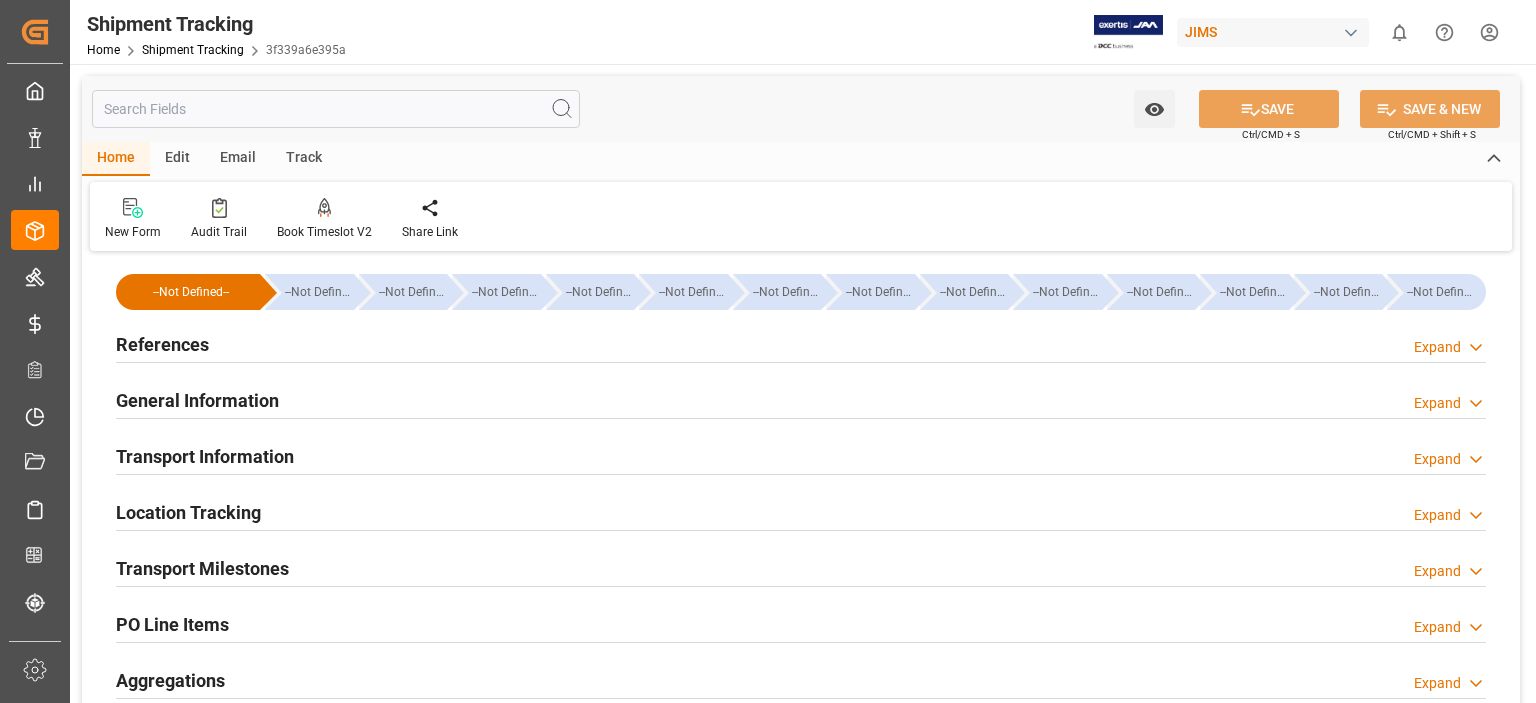 click on "Watch Option   SAVE Ctrl/CMD + S    SAVE & NEW Ctrl/CMD + Shift + S" at bounding box center [801, 109] 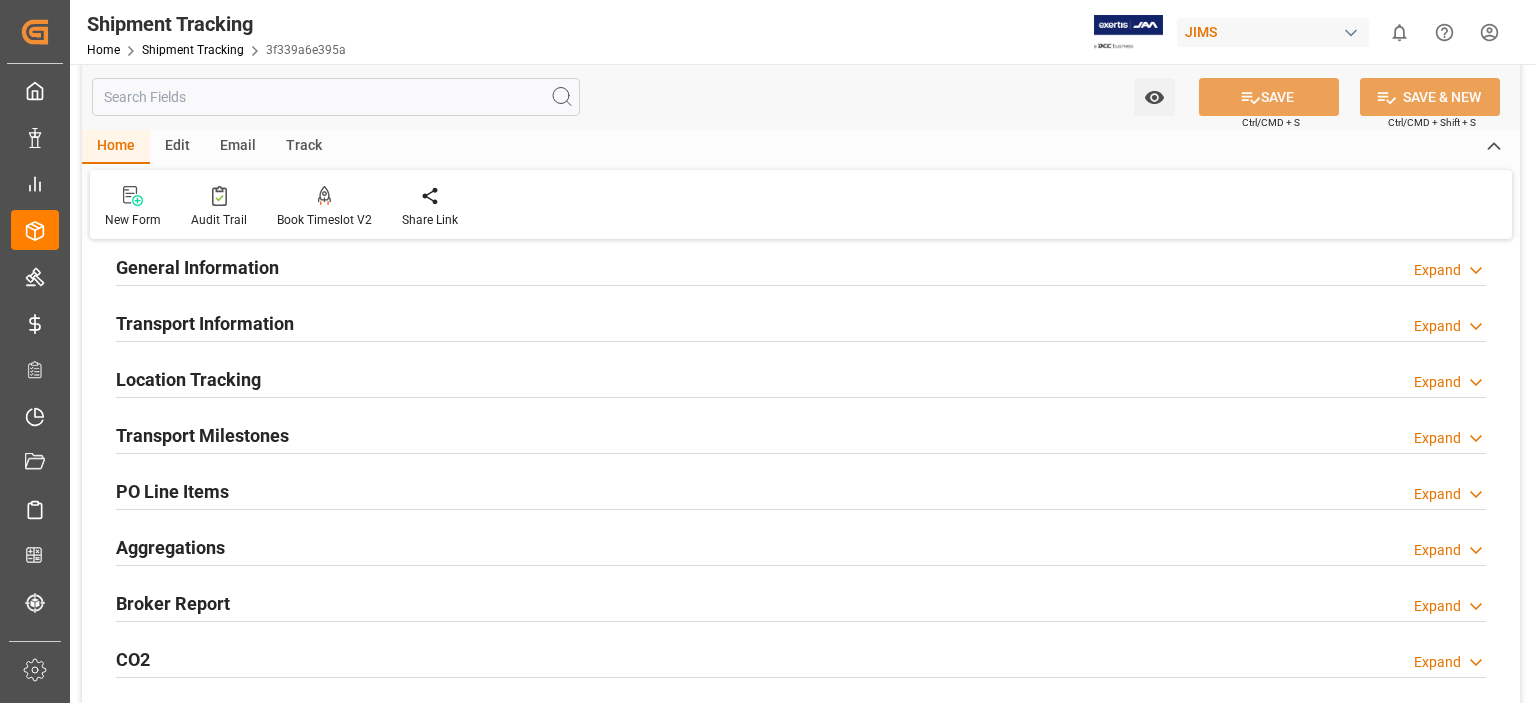 scroll, scrollTop: 166, scrollLeft: 0, axis: vertical 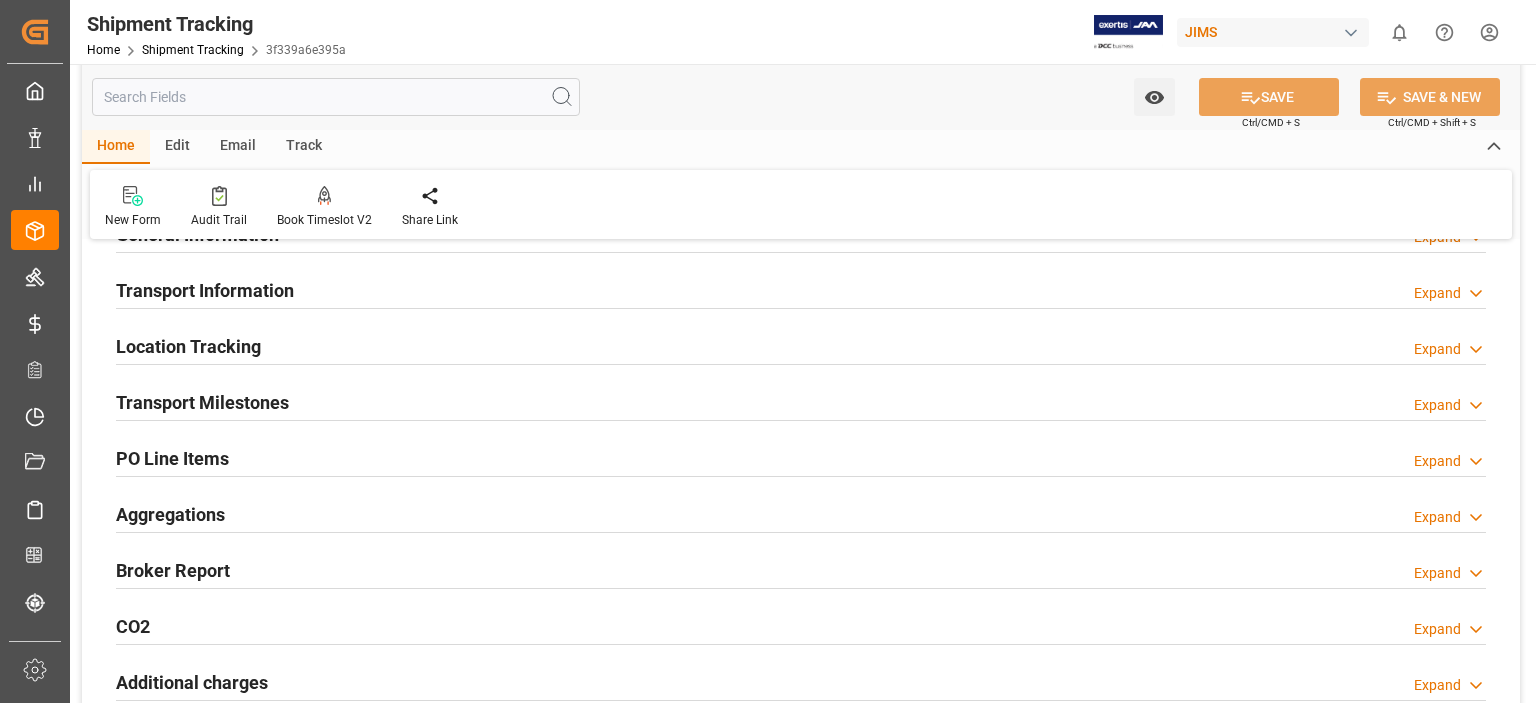 click on "Transport Milestones" at bounding box center (202, 402) 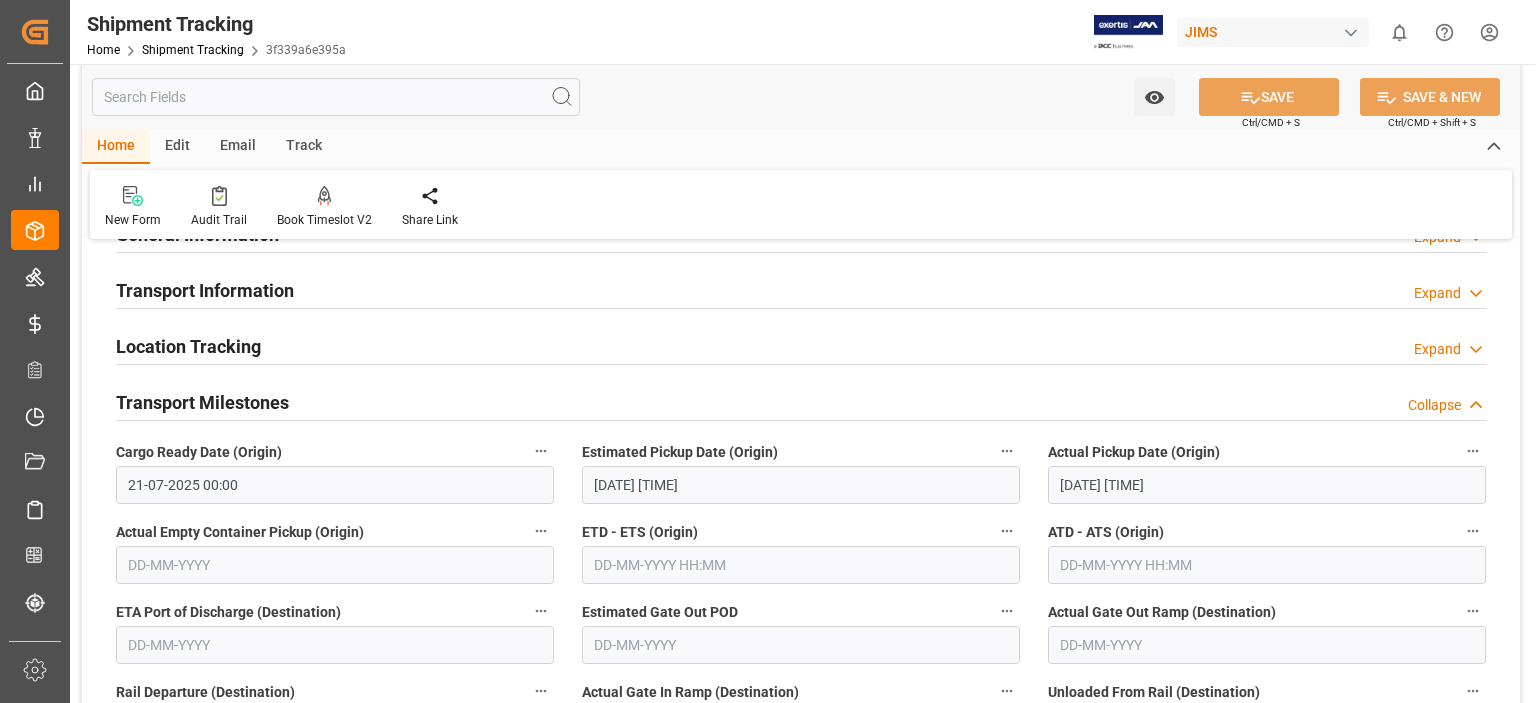click on "Transport Information" at bounding box center [205, 290] 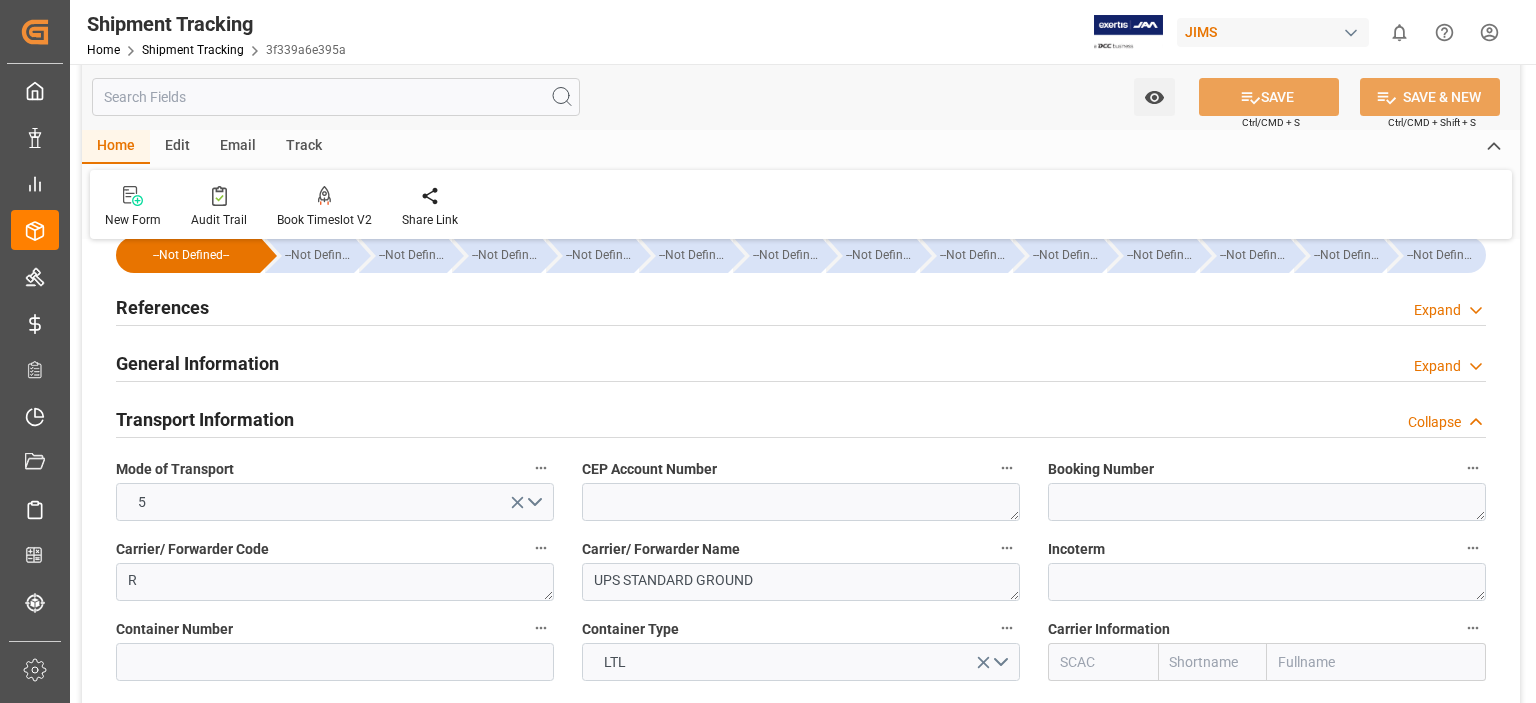 scroll, scrollTop: 0, scrollLeft: 0, axis: both 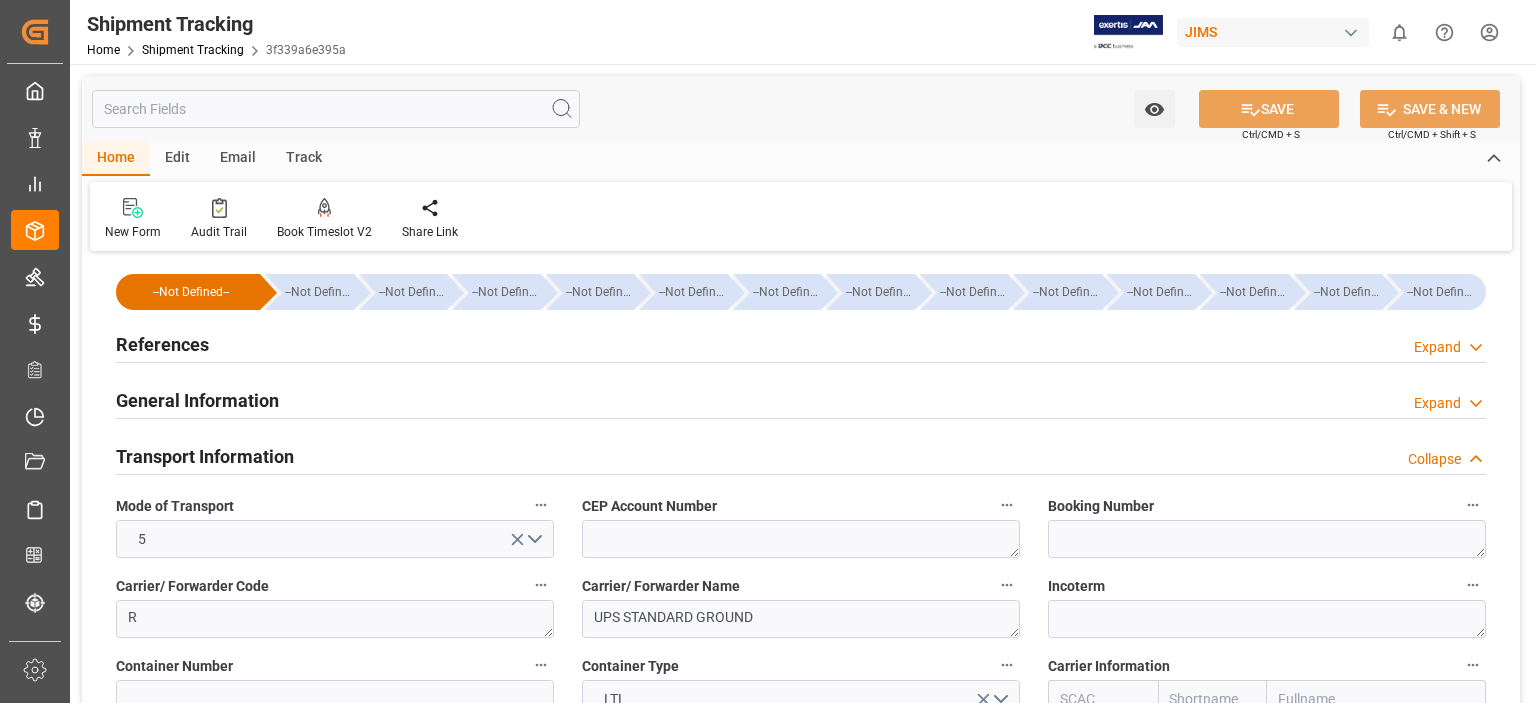 click on "General Information" at bounding box center [197, 400] 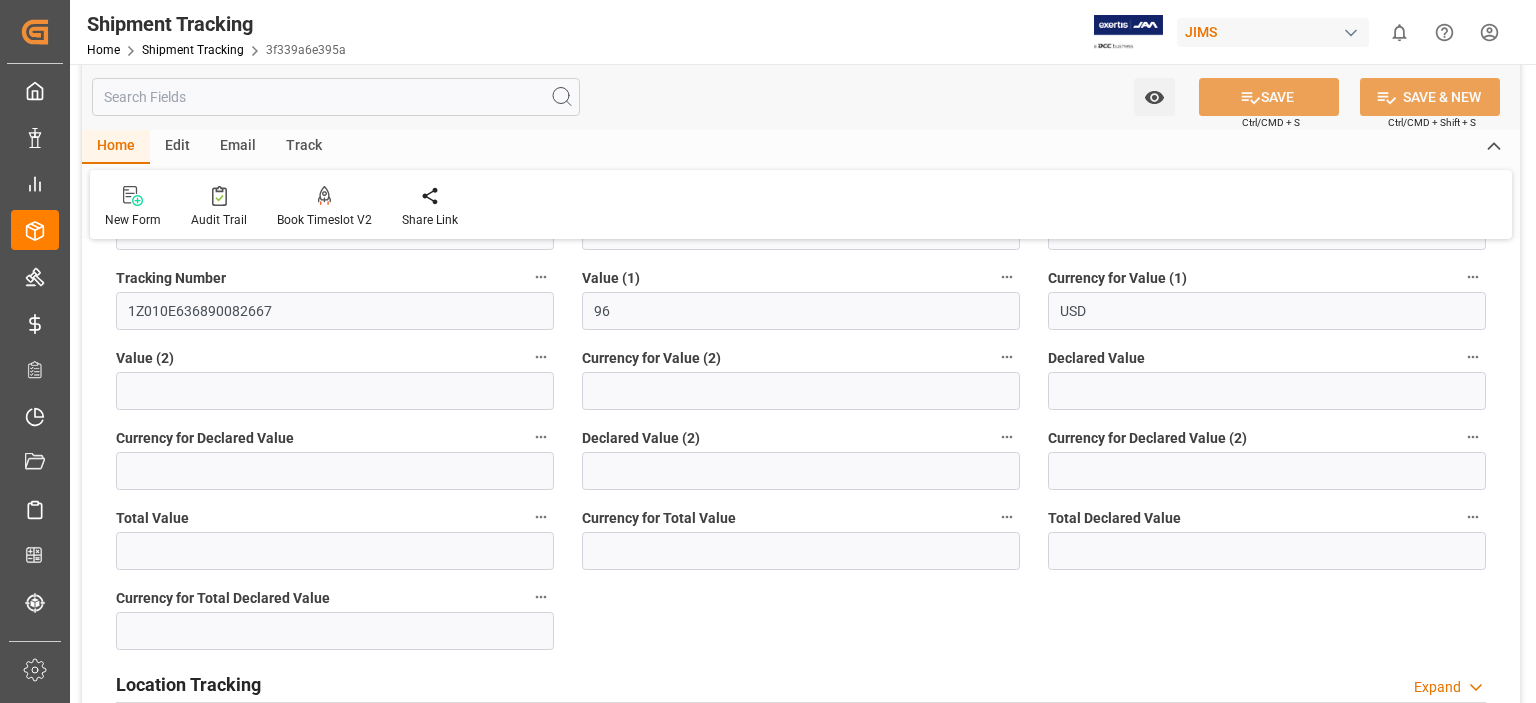 scroll, scrollTop: 666, scrollLeft: 0, axis: vertical 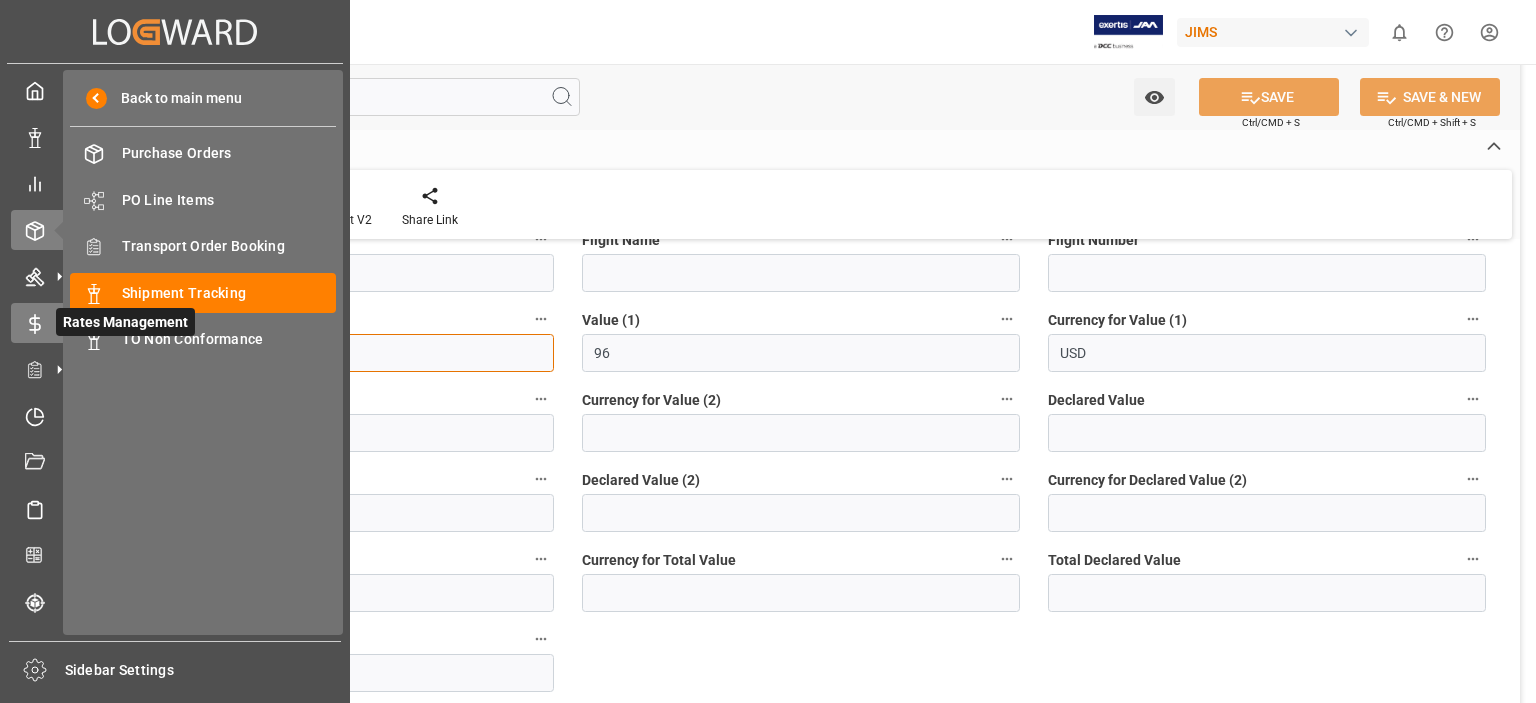 drag, startPoint x: 275, startPoint y: 350, endPoint x: 61, endPoint y: 336, distance: 214.45746 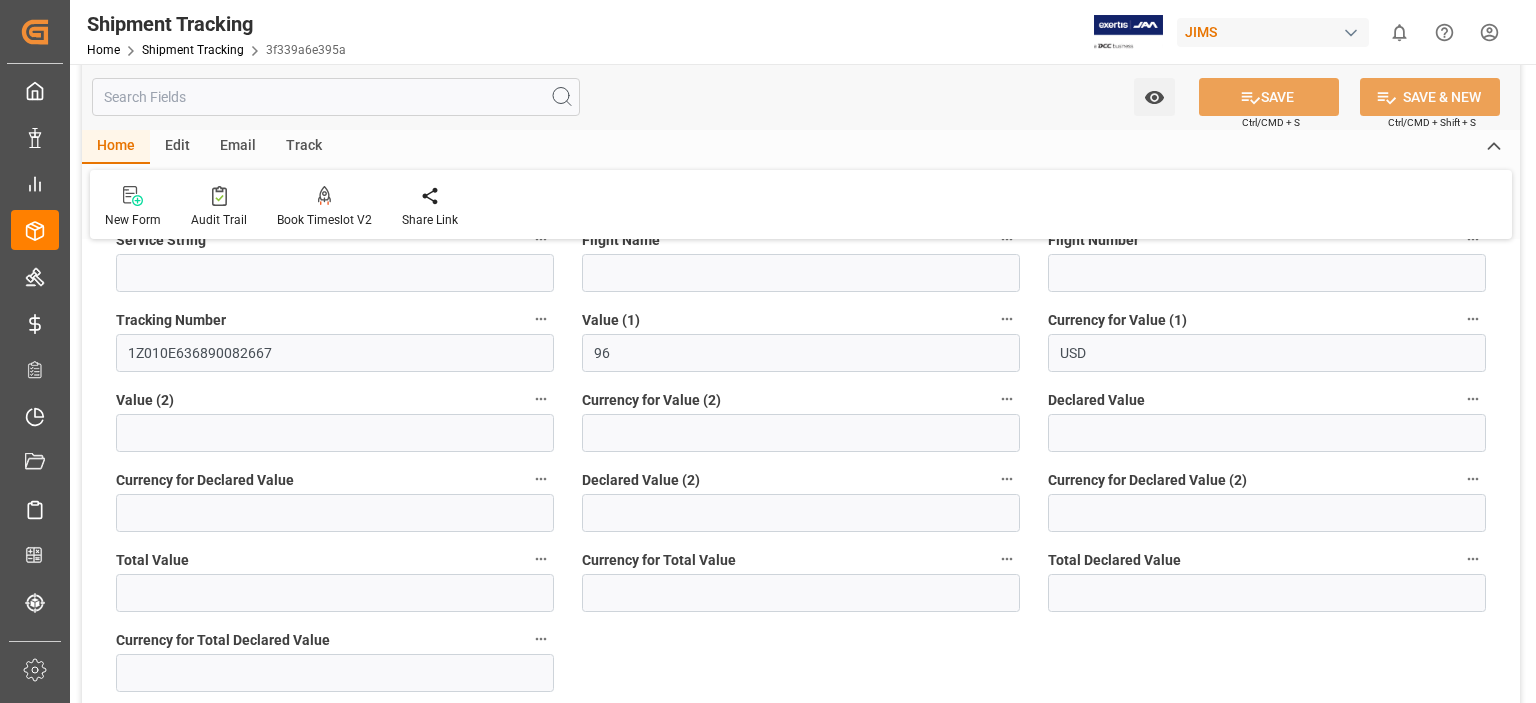 click on "Watch Option   SAVE Ctrl/CMD + S    SAVE & NEW Ctrl/CMD + Shift + S" at bounding box center [801, 97] 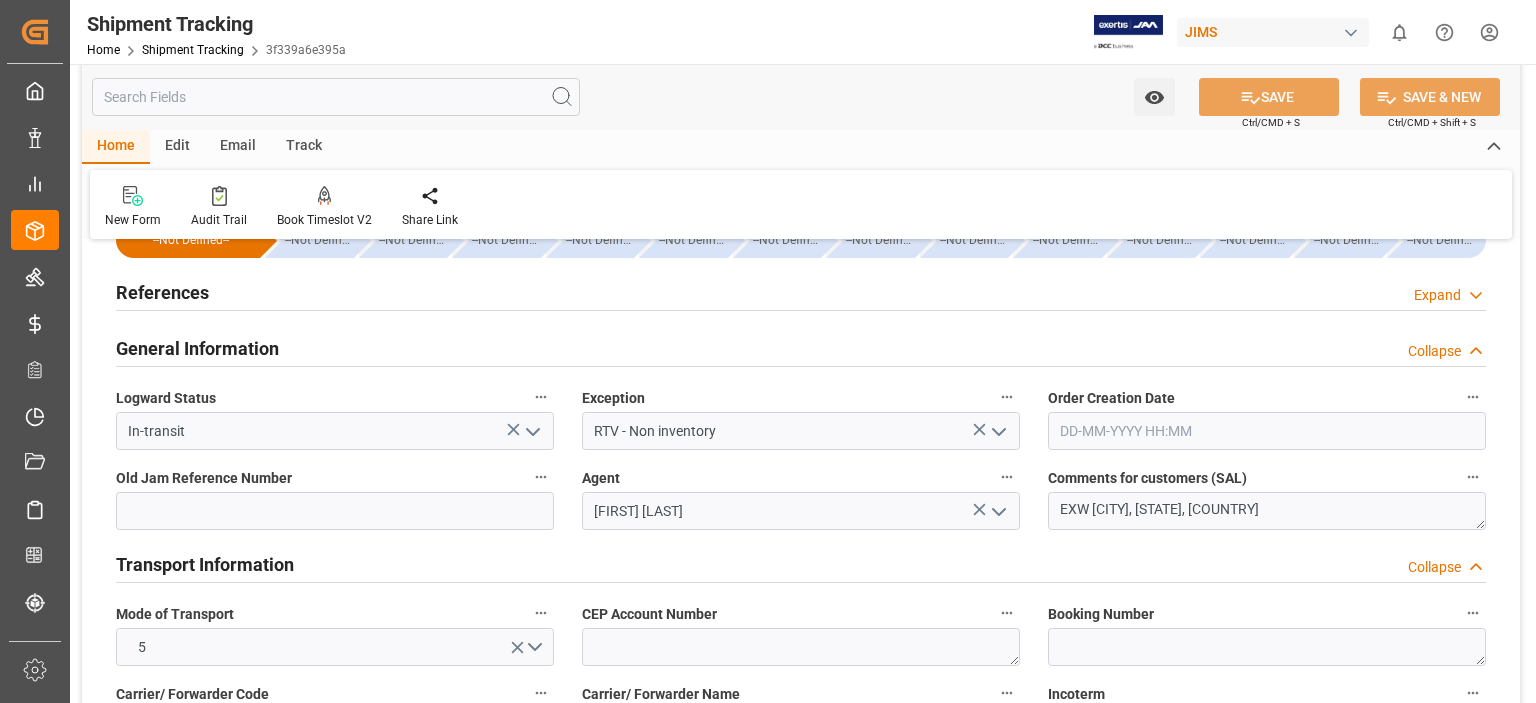 scroll, scrollTop: 0, scrollLeft: 0, axis: both 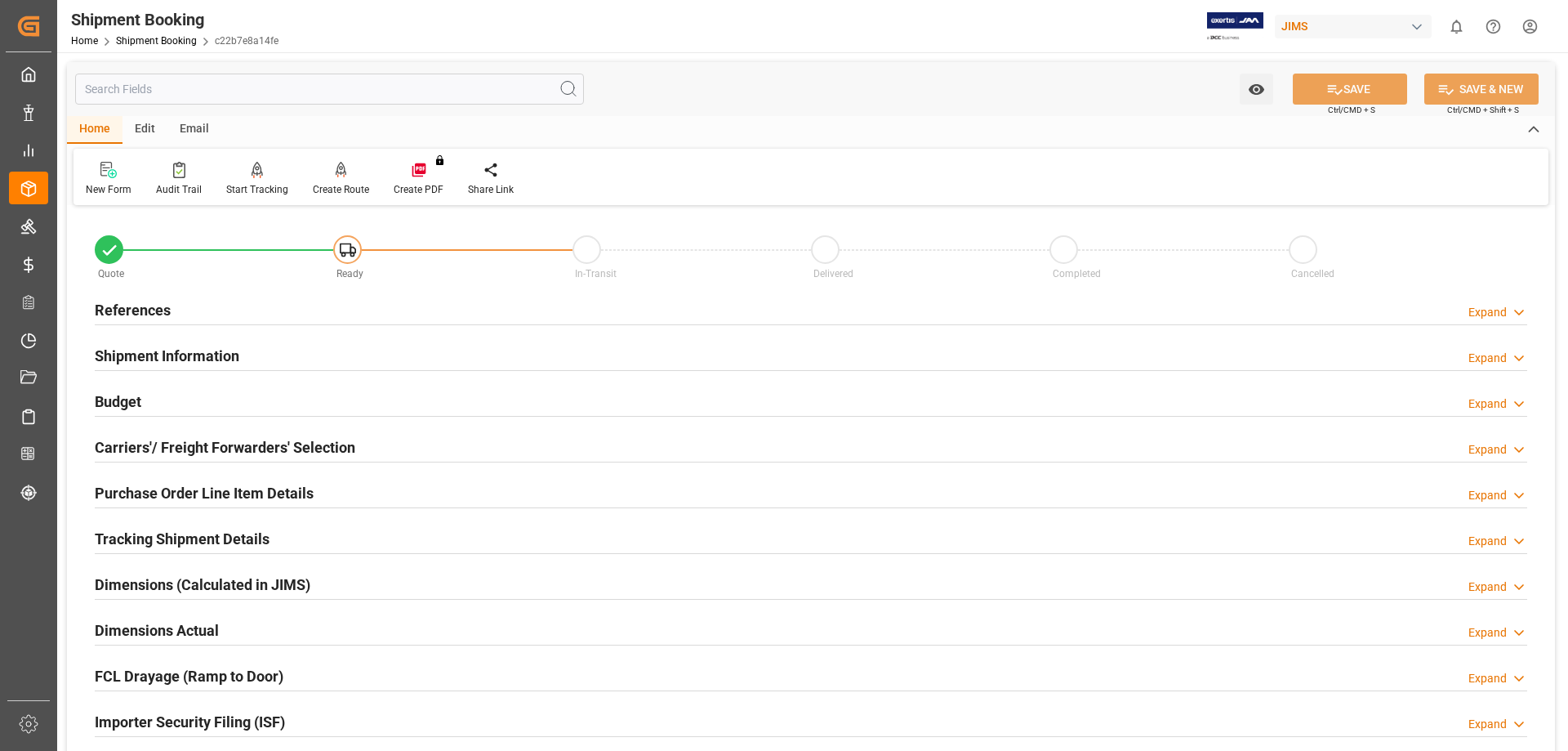 click on "References" at bounding box center [132, 310] 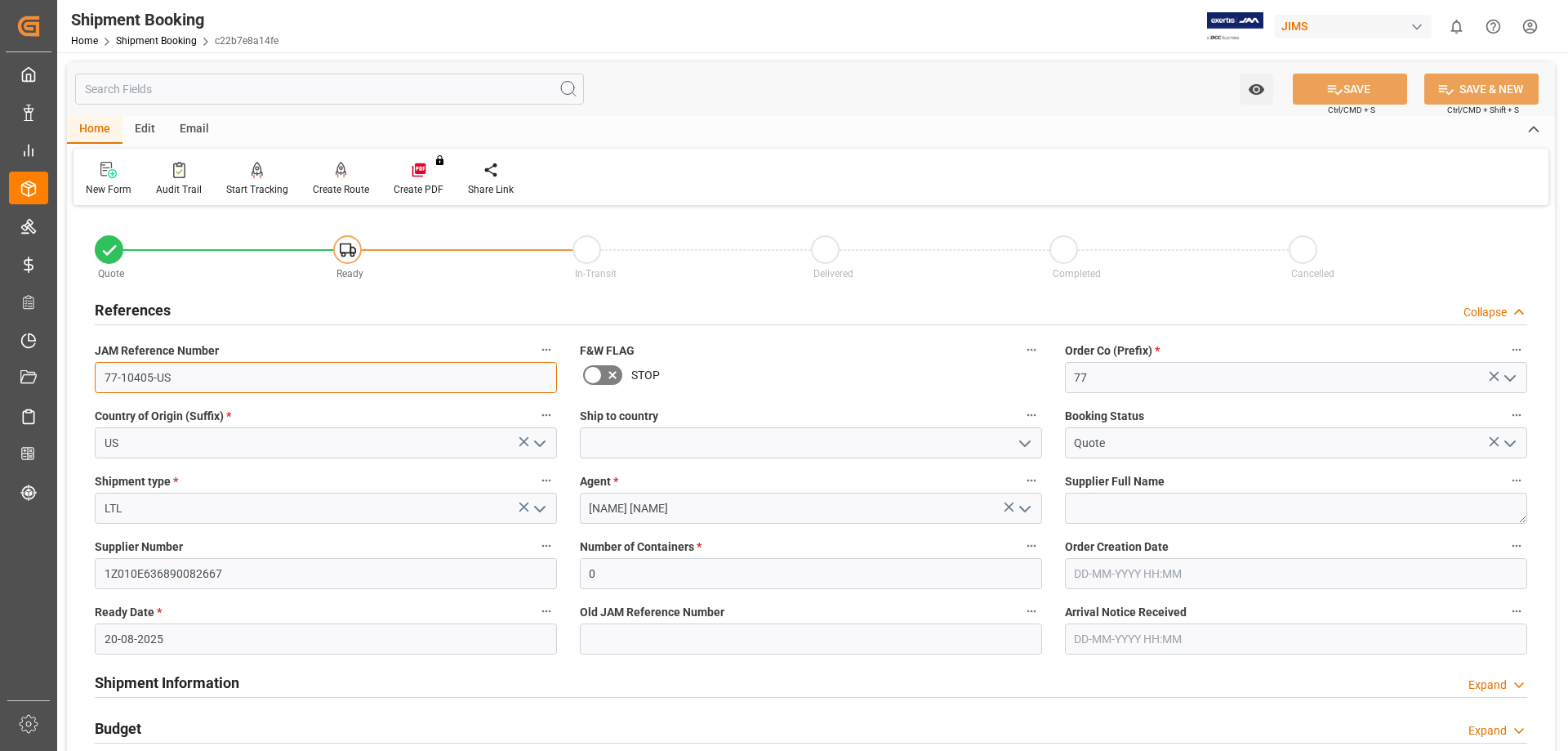 drag, startPoint x: 172, startPoint y: 373, endPoint x: 90, endPoint y: 362, distance: 82.73452 